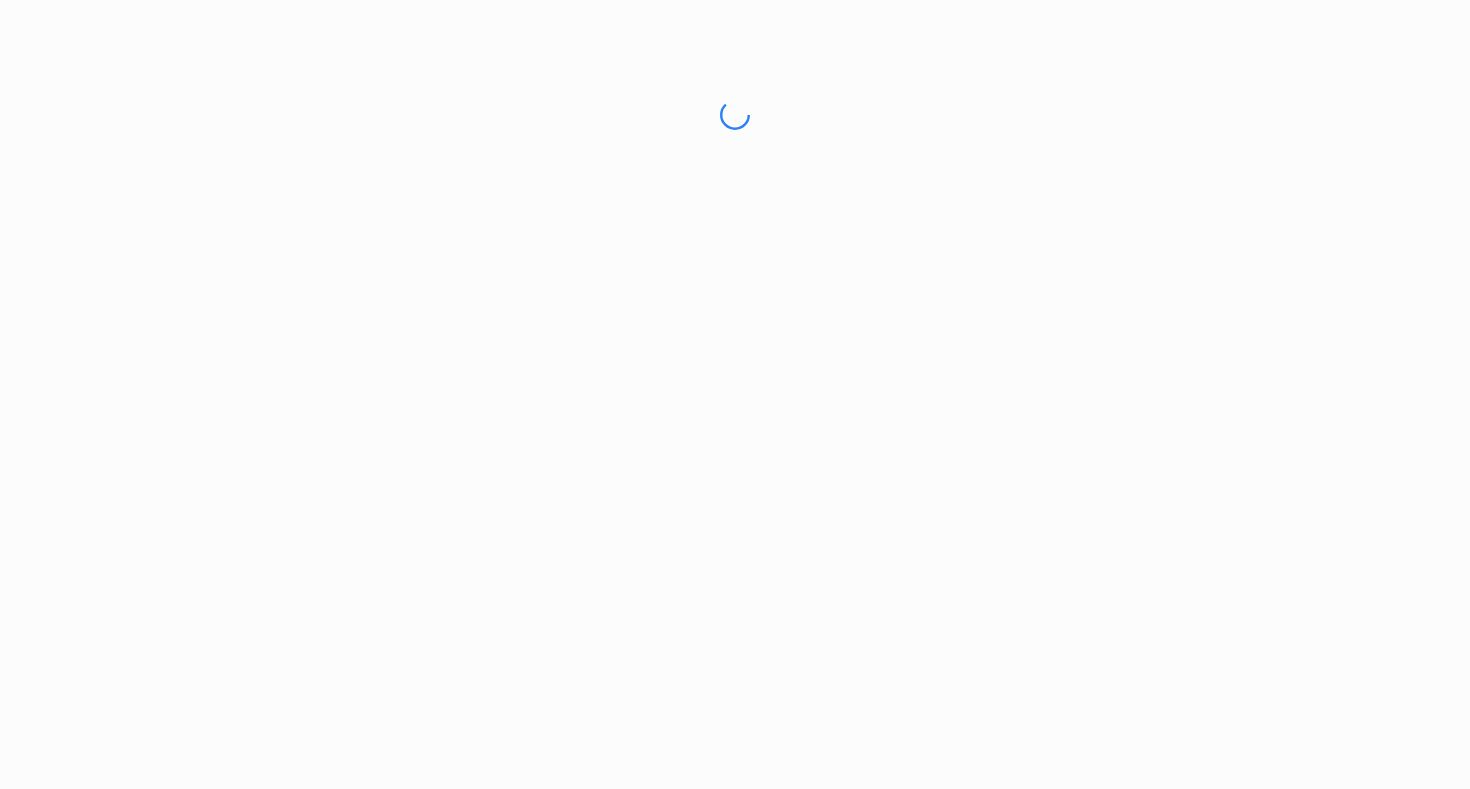 scroll, scrollTop: 0, scrollLeft: 0, axis: both 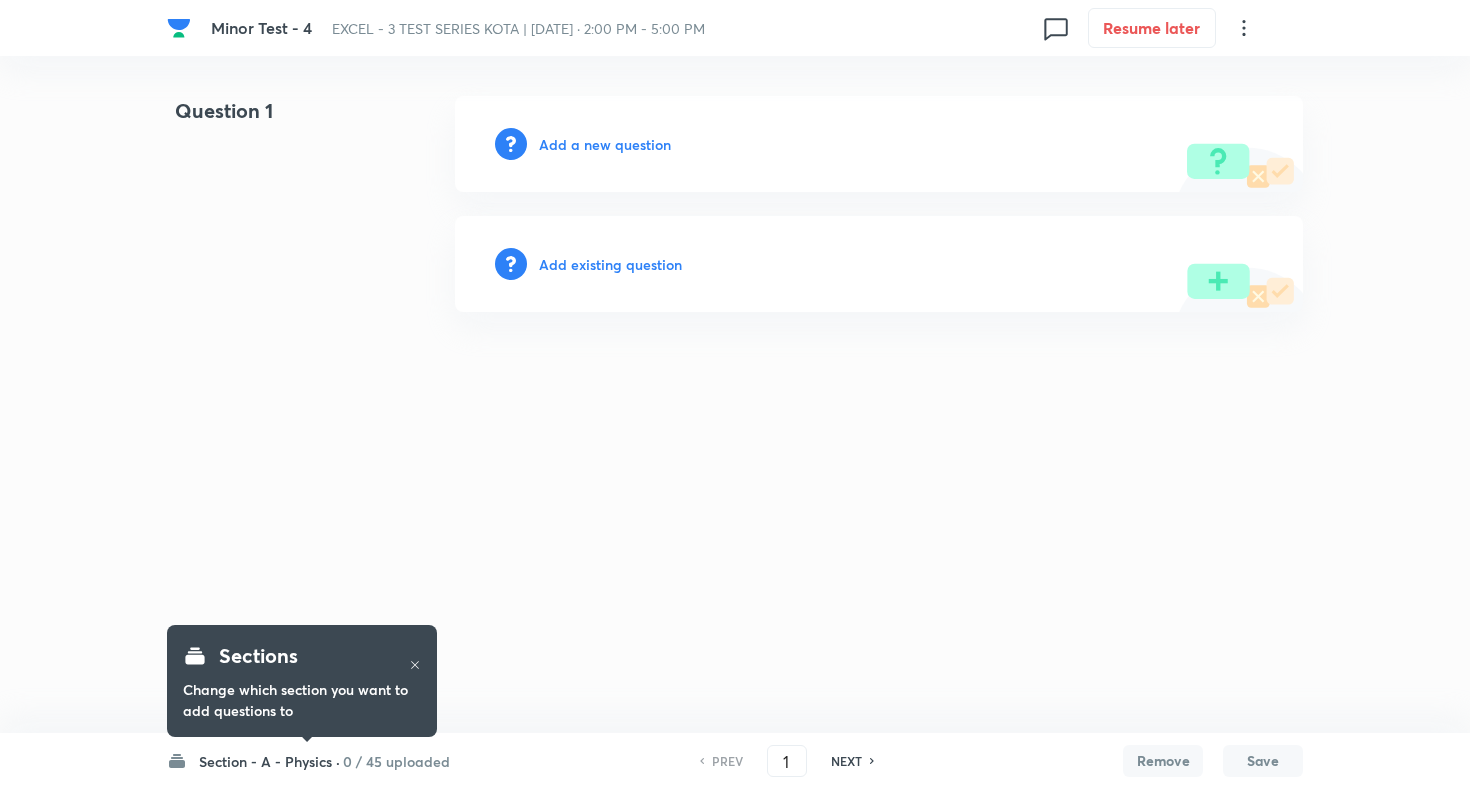 click on "Minor Test - 4 EXCEL - 3 TEST SERIES KOTA | Jul 13, 2025 · 2:00 PM - 5:00 PM 0 Resume later Question 1 Add a new question Add existing question Section - A - Physics ·
0 / 45 uploaded
PREV 1 ​ NEXT Remove Save No internet connection Sections Change which section you want to add questions to" at bounding box center (735, 204) 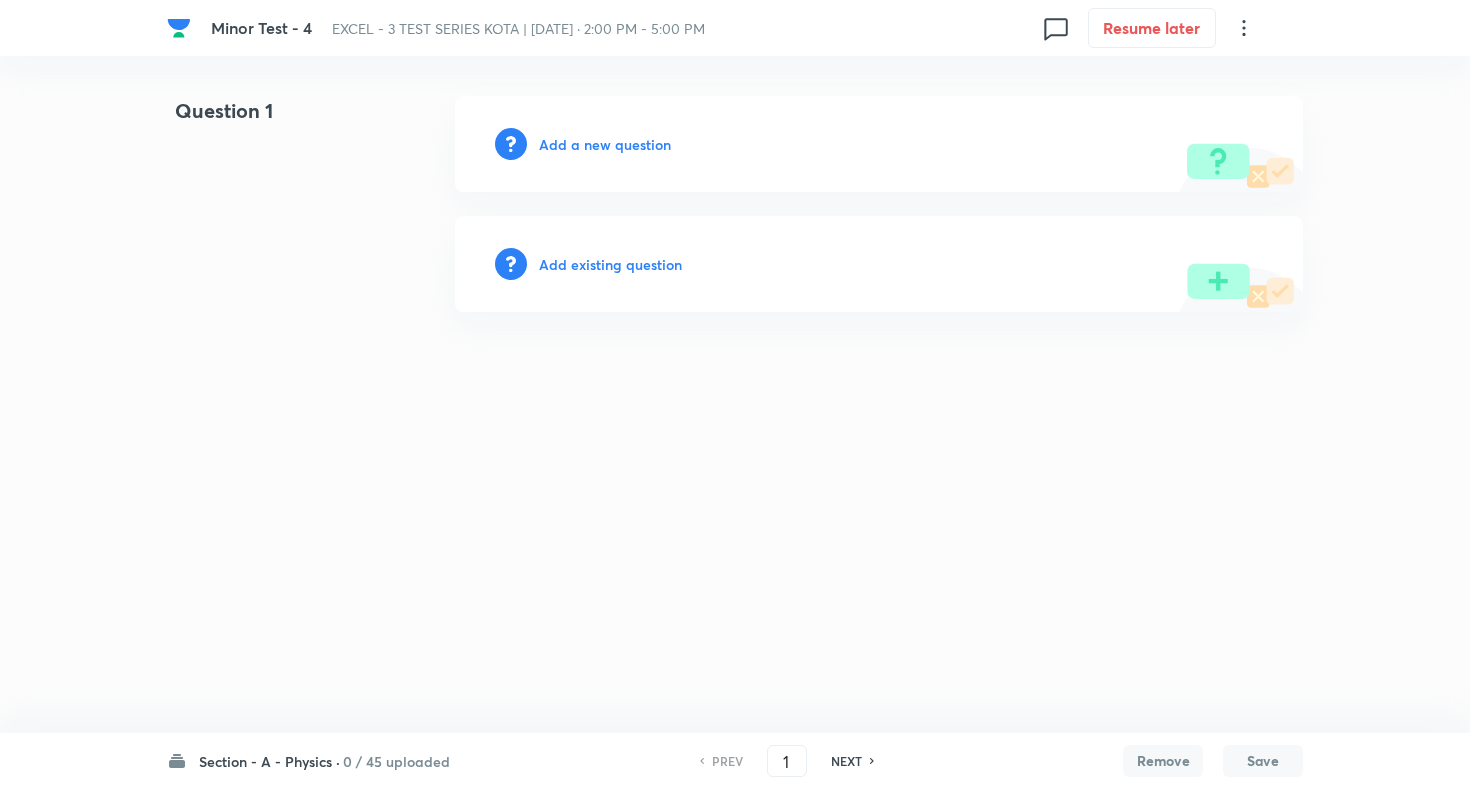 click on "Section - A - Physics ·" at bounding box center [269, 761] 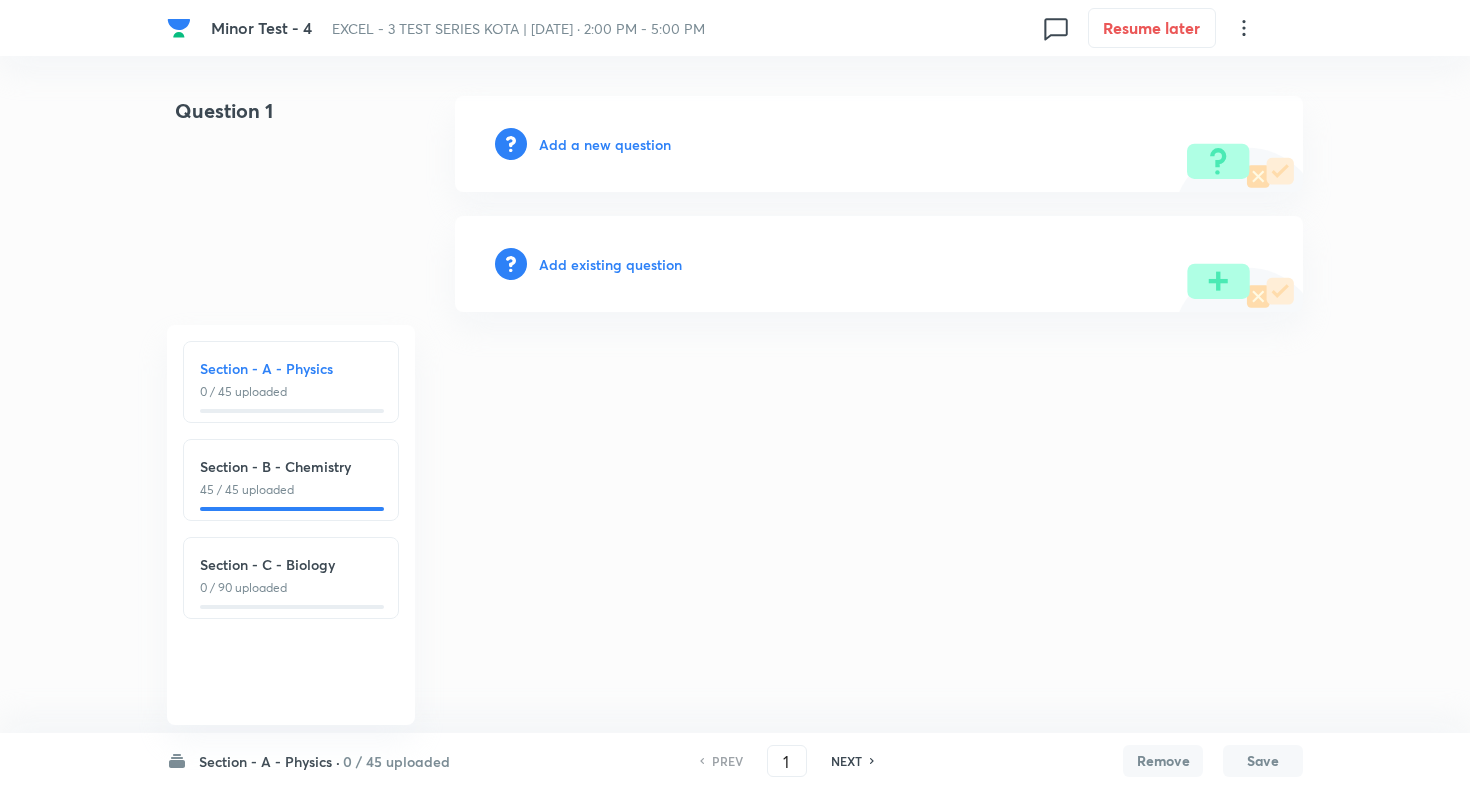 click on "45 / 45 uploaded" at bounding box center [291, 490] 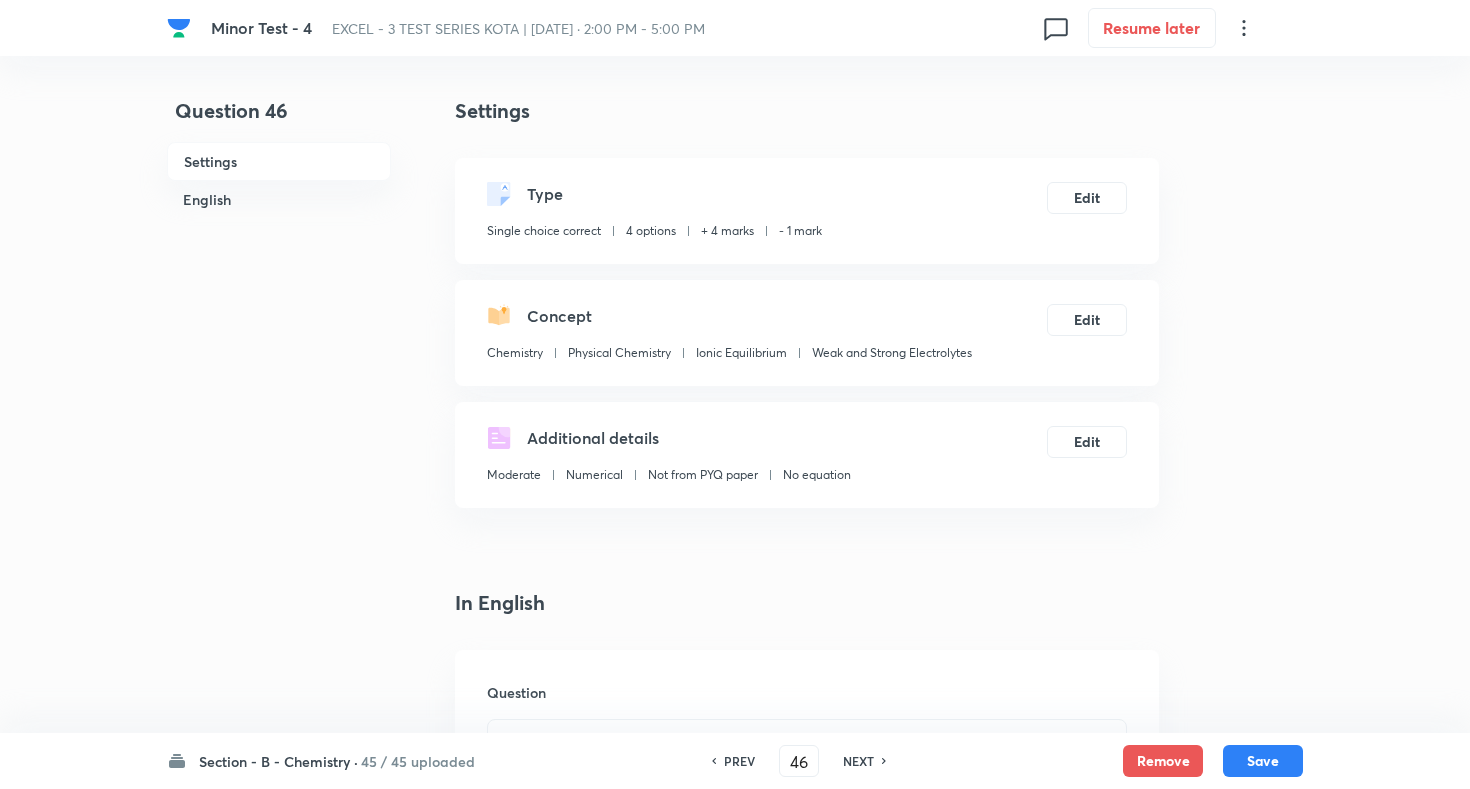 checkbox on "true" 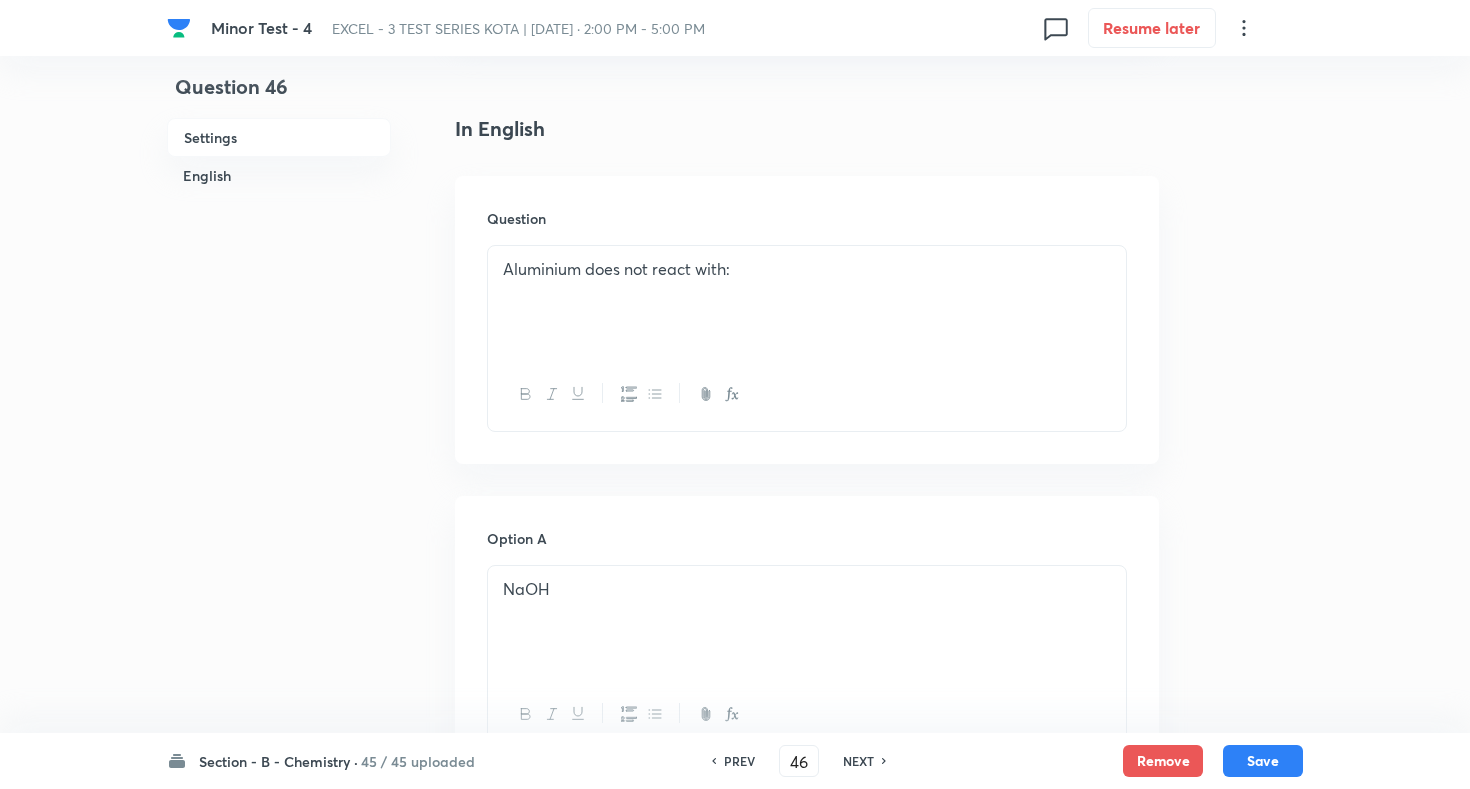 scroll, scrollTop: 0, scrollLeft: 0, axis: both 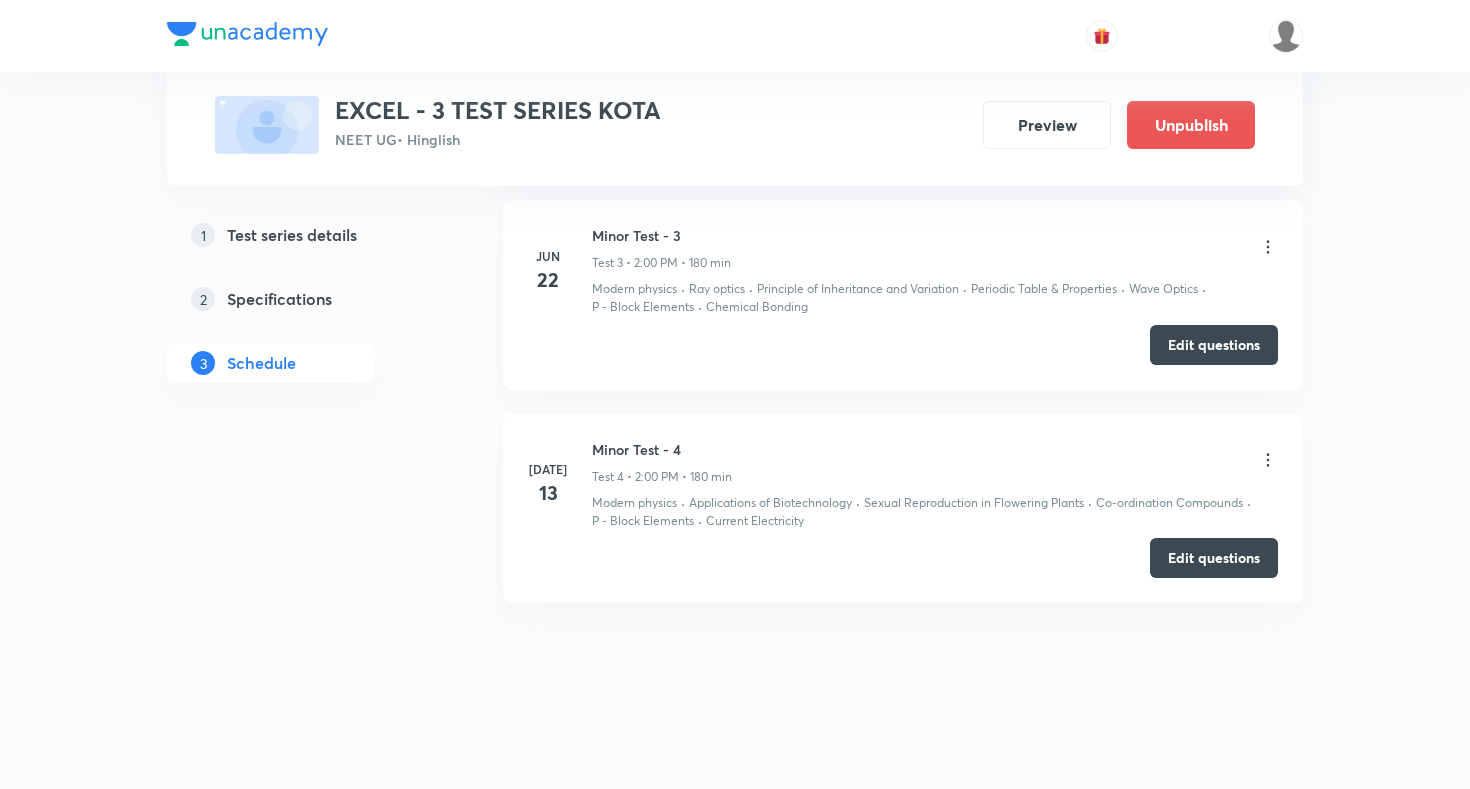 click 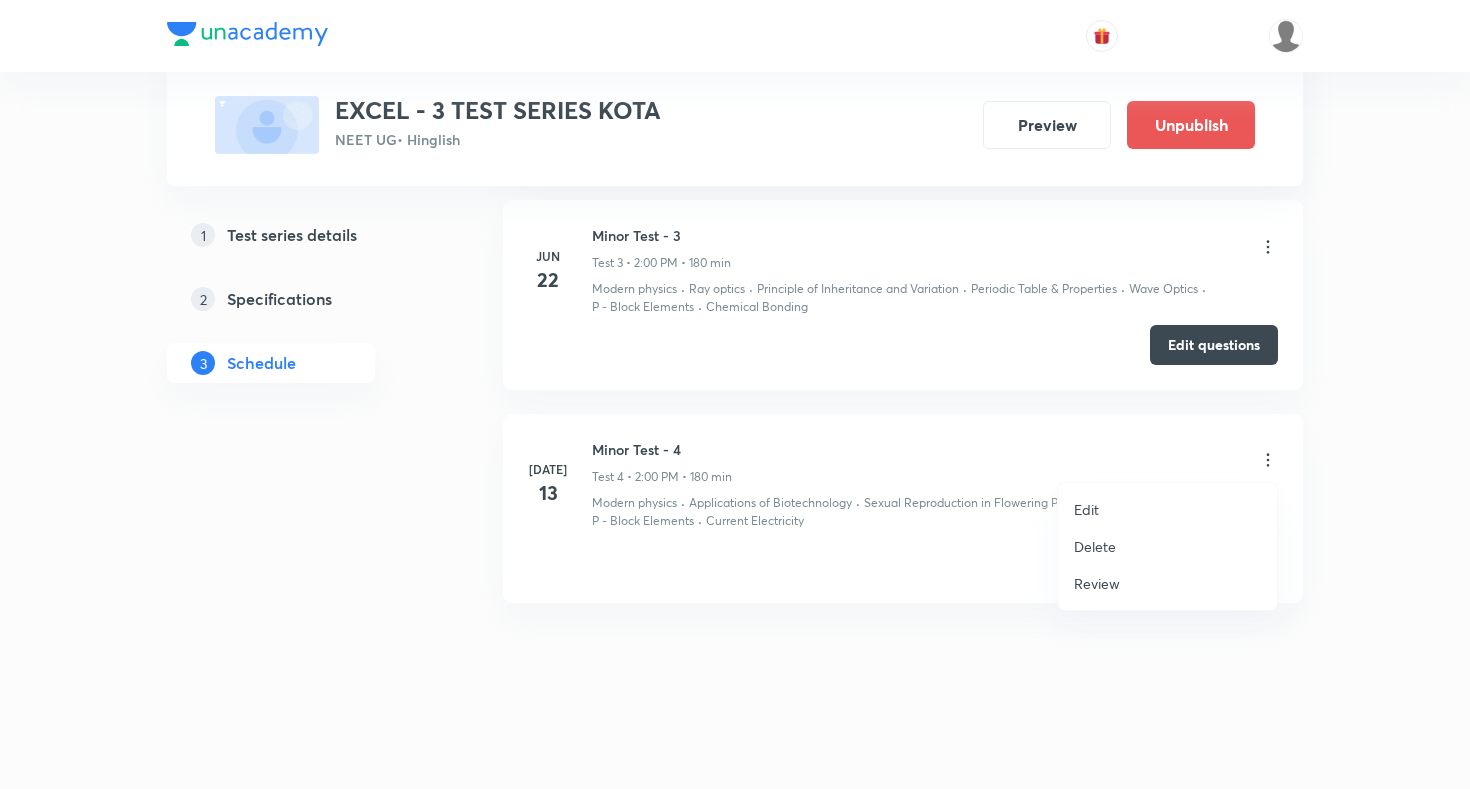 click on "Review" at bounding box center (1097, 583) 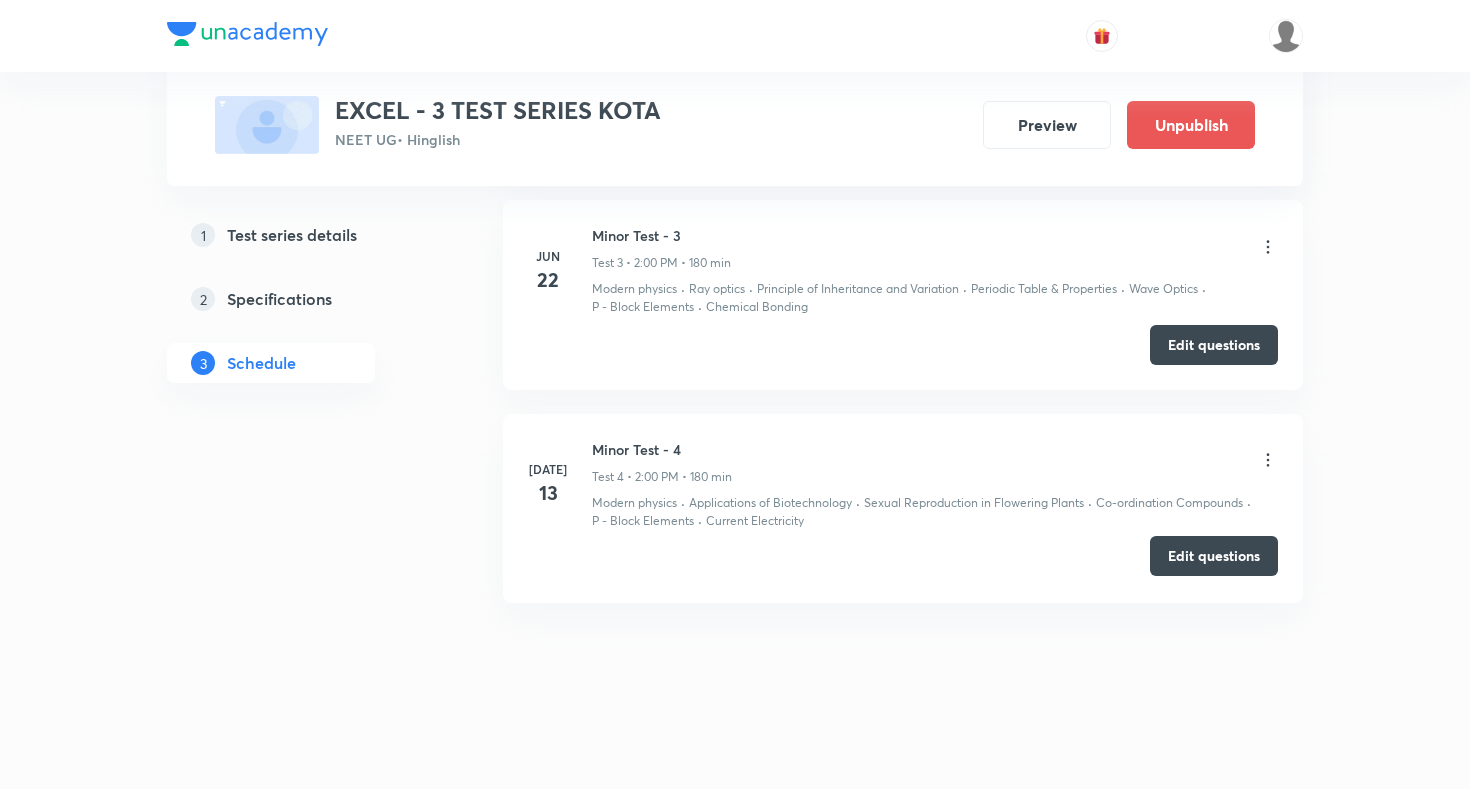 click on "Edit questions" at bounding box center (1214, 556) 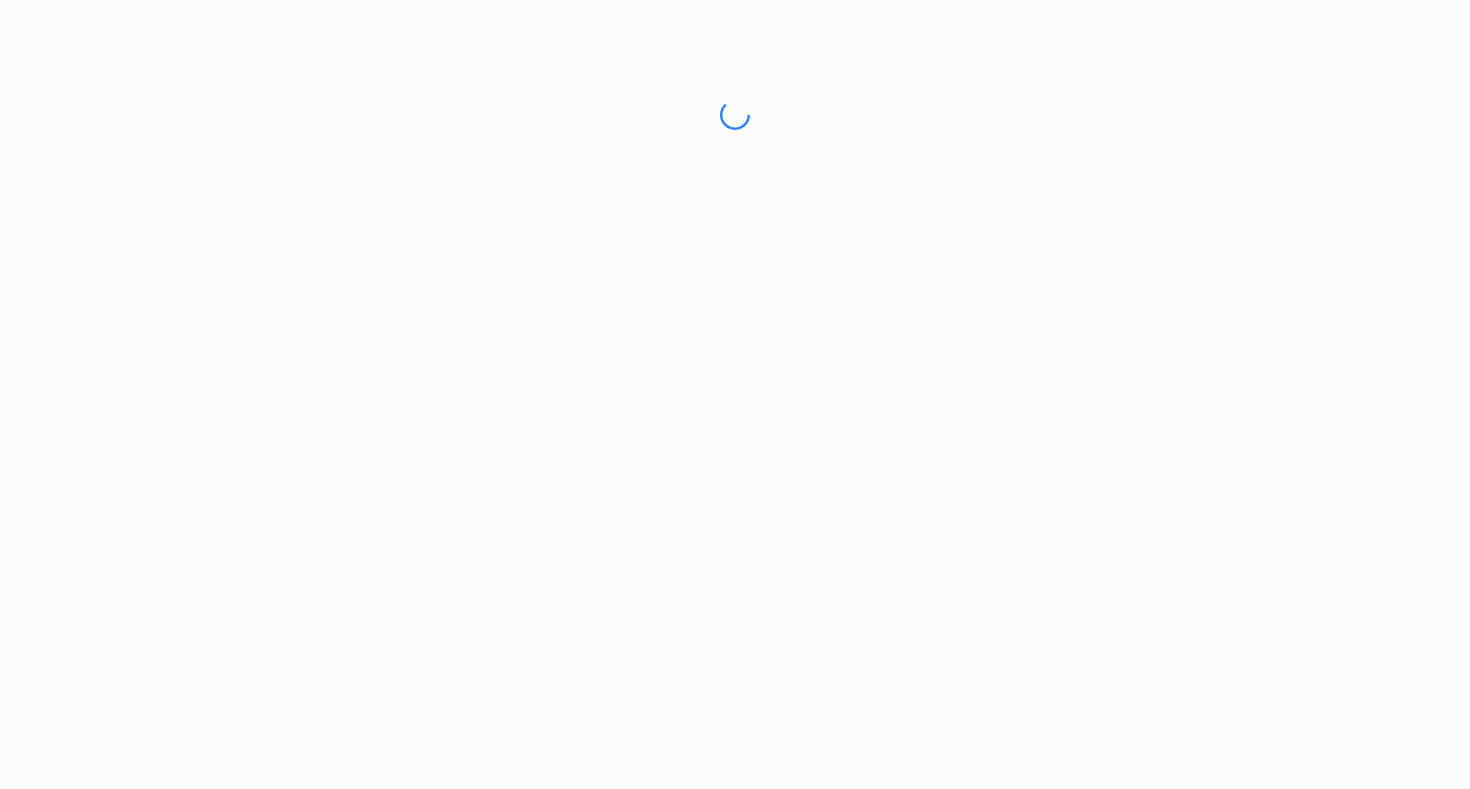 scroll, scrollTop: 0, scrollLeft: 0, axis: both 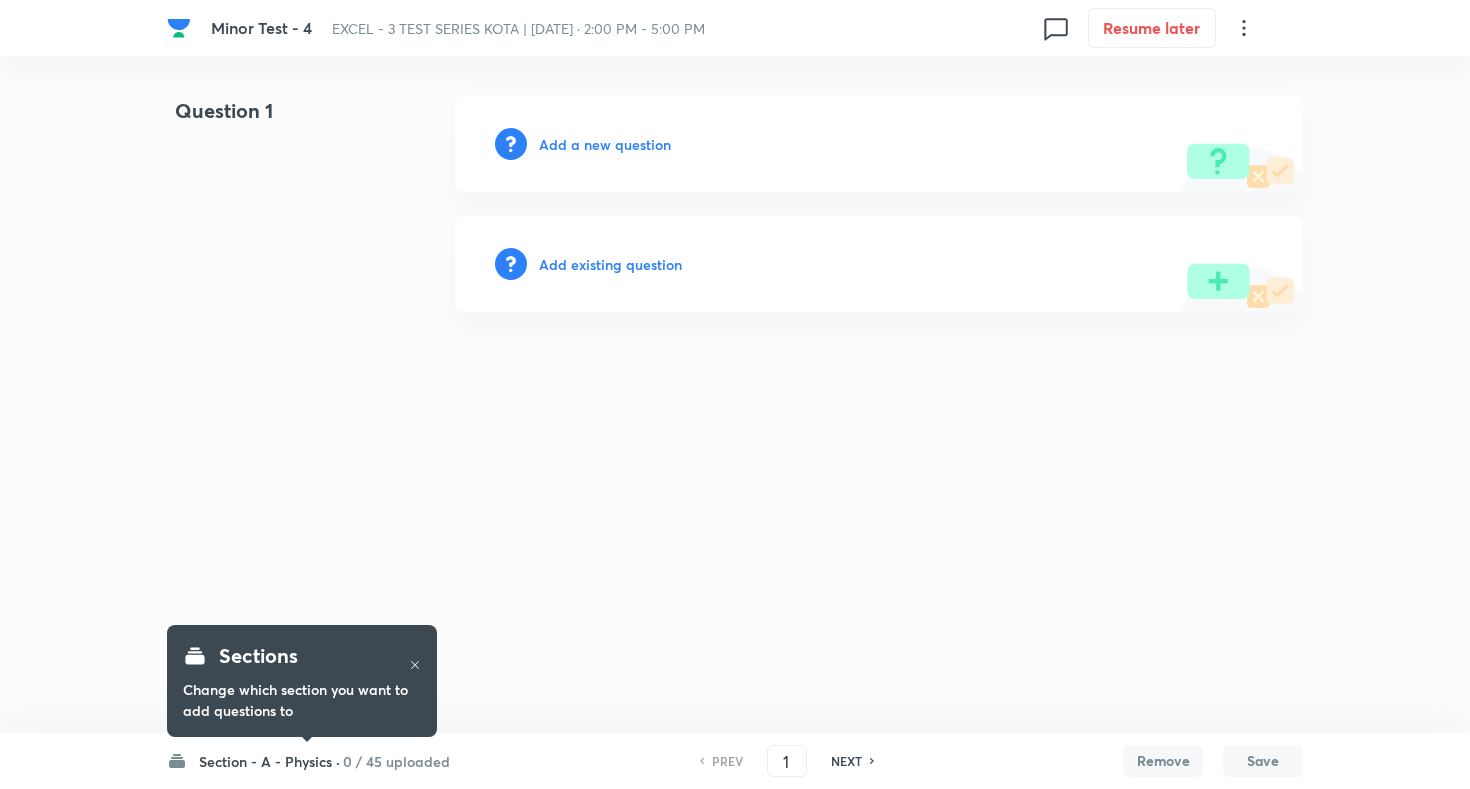 click on "Section - A - Physics ·" at bounding box center (269, 761) 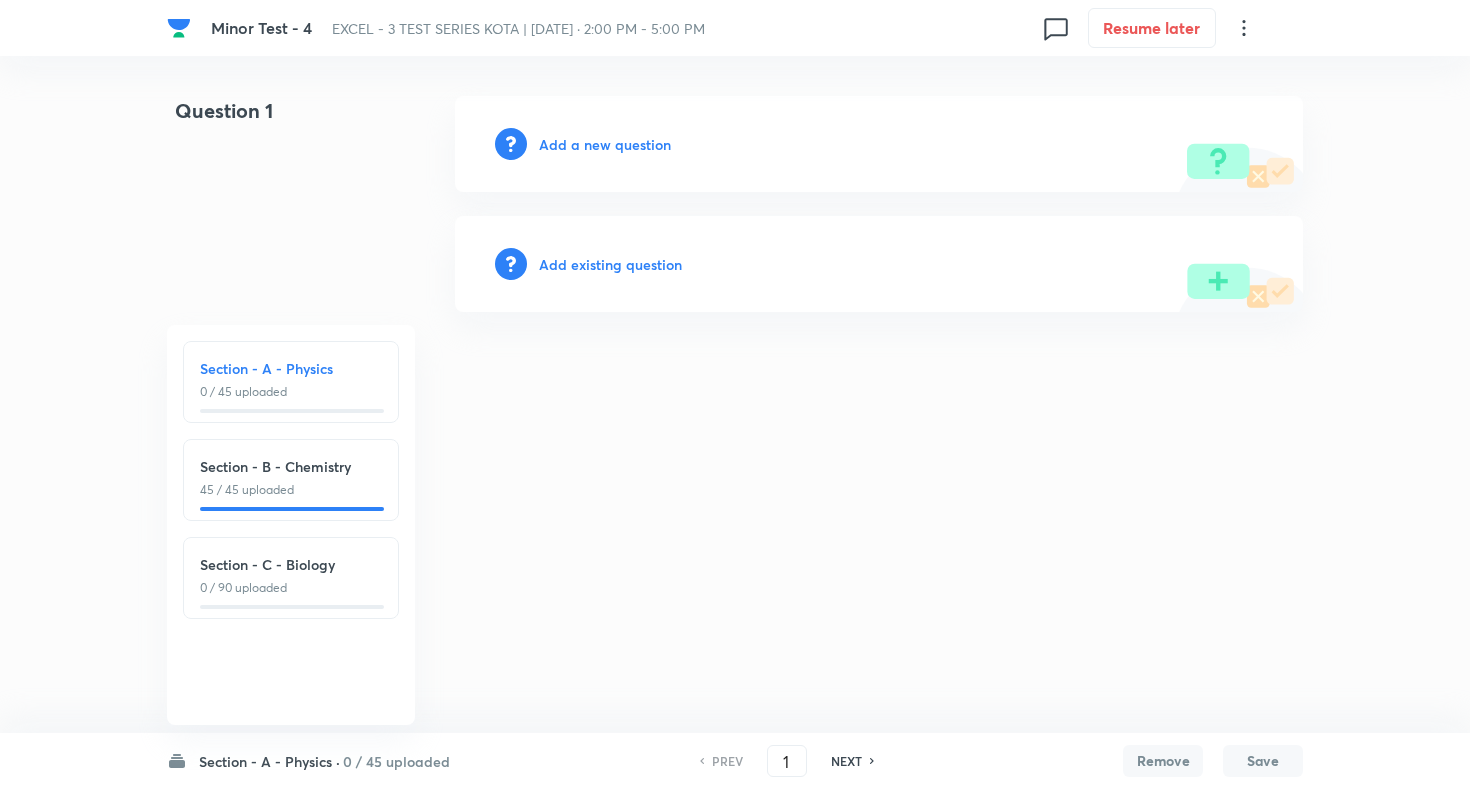 click on "45 / 45 uploaded" at bounding box center [291, 490] 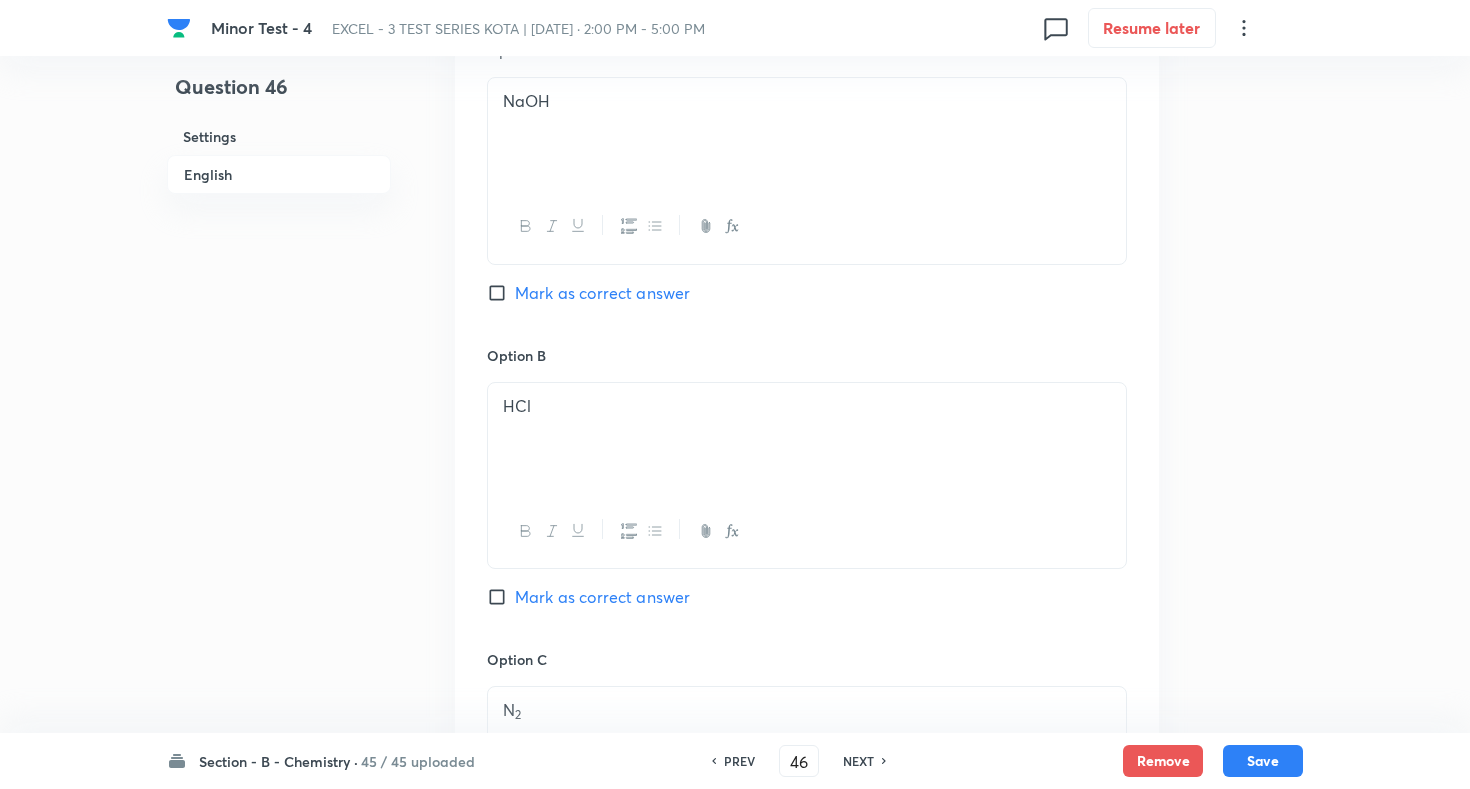 scroll, scrollTop: 964, scrollLeft: 0, axis: vertical 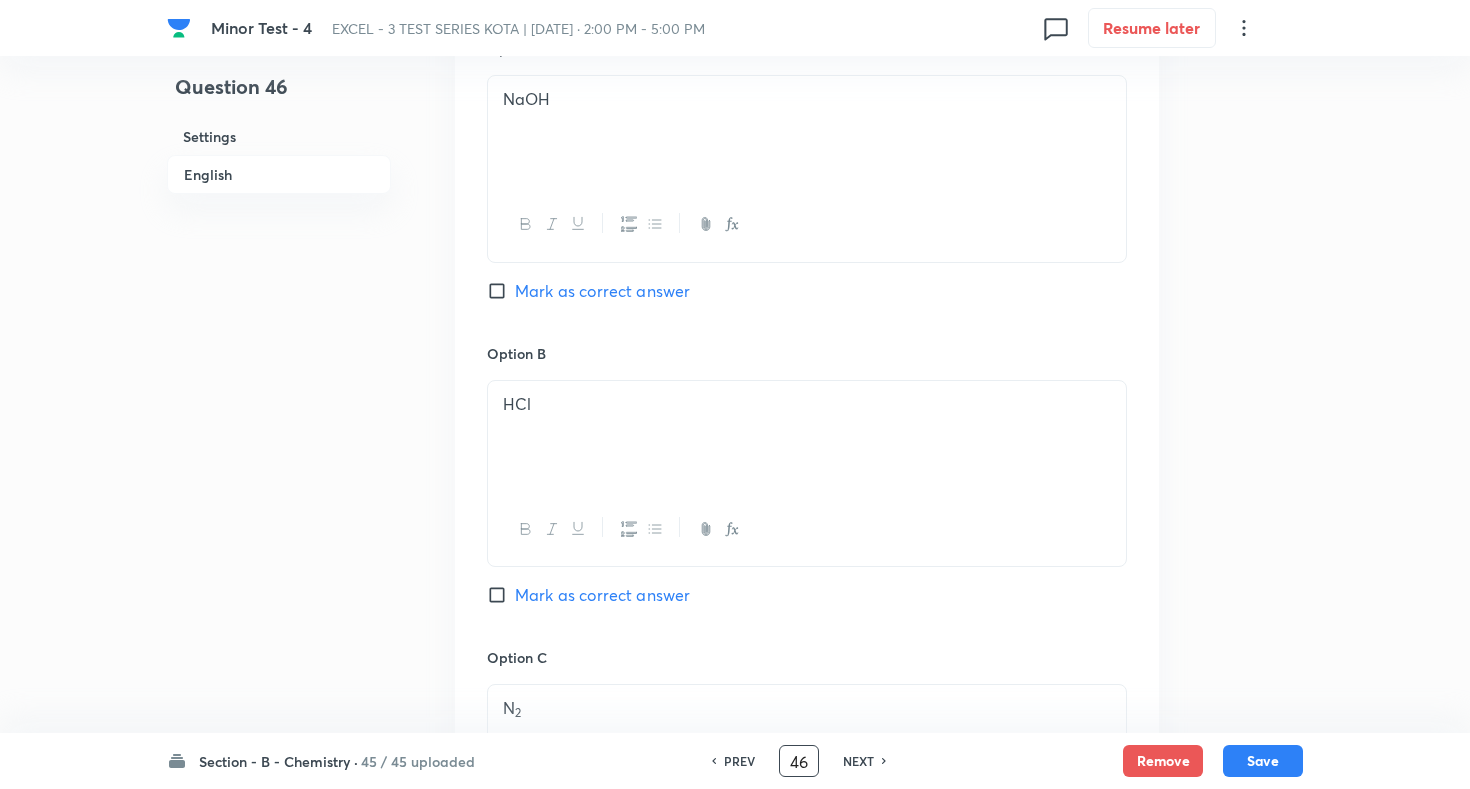 click on "46" at bounding box center (799, 761) 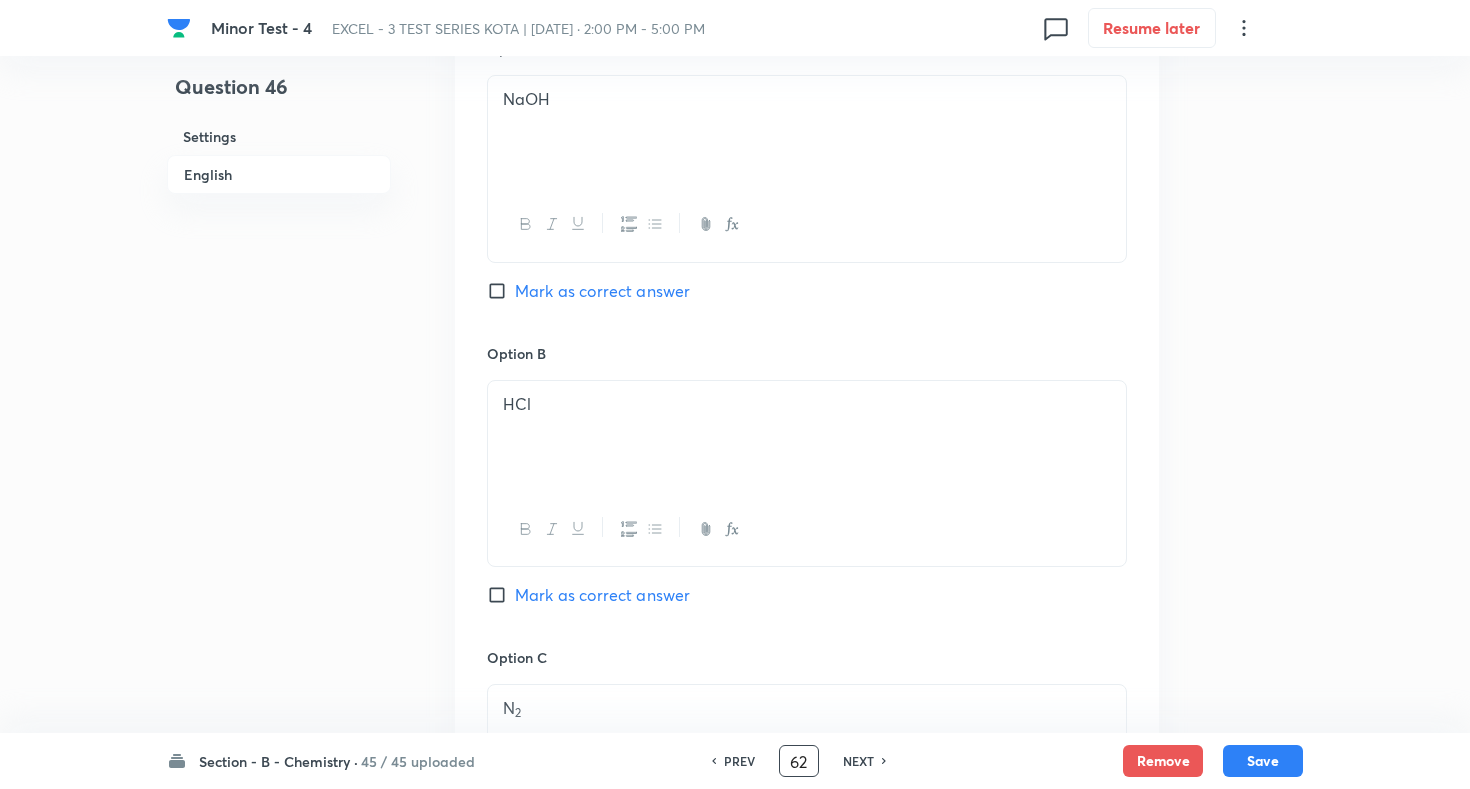 type on "62" 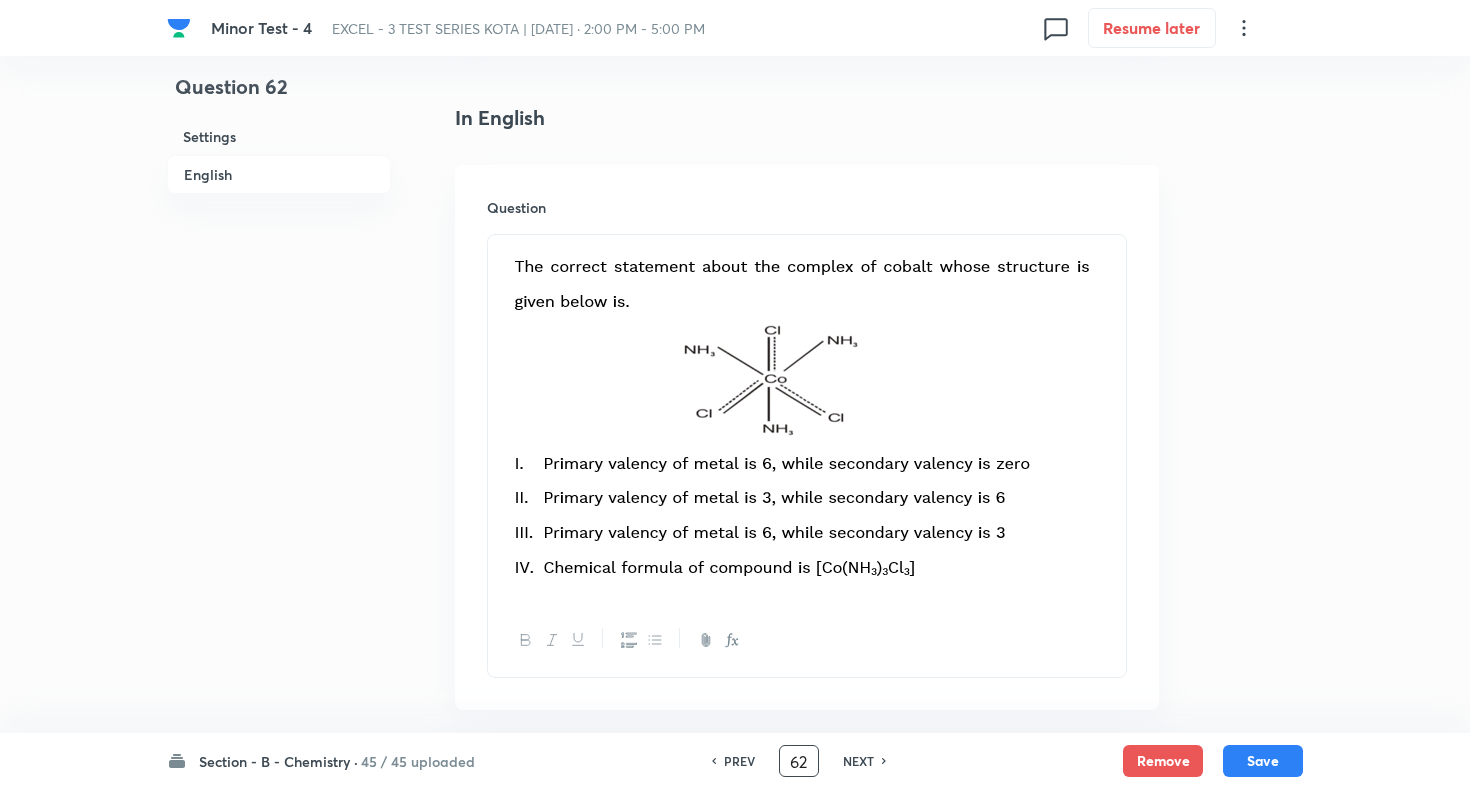 scroll, scrollTop: 482, scrollLeft: 0, axis: vertical 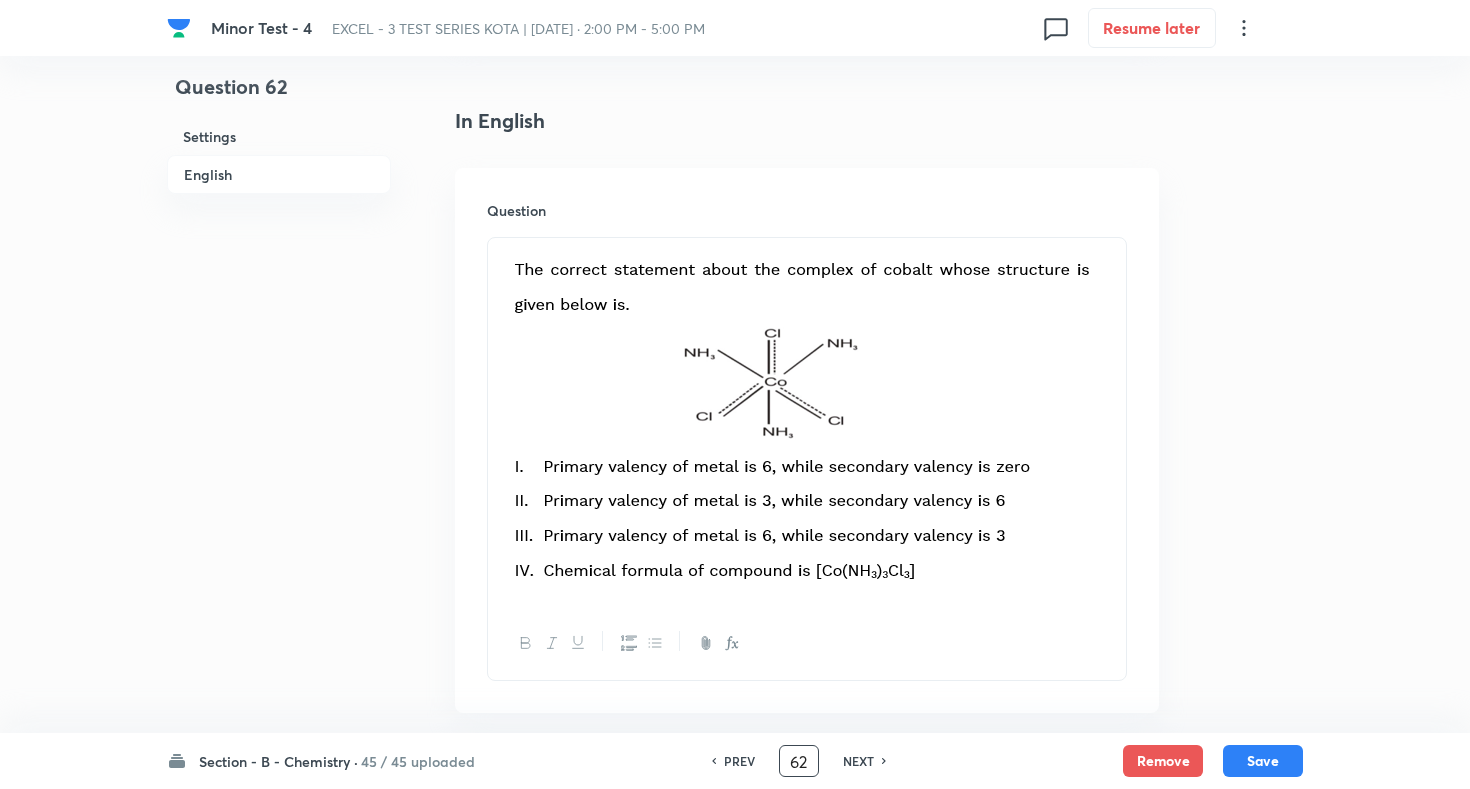 click on "PREV" at bounding box center (739, 761) 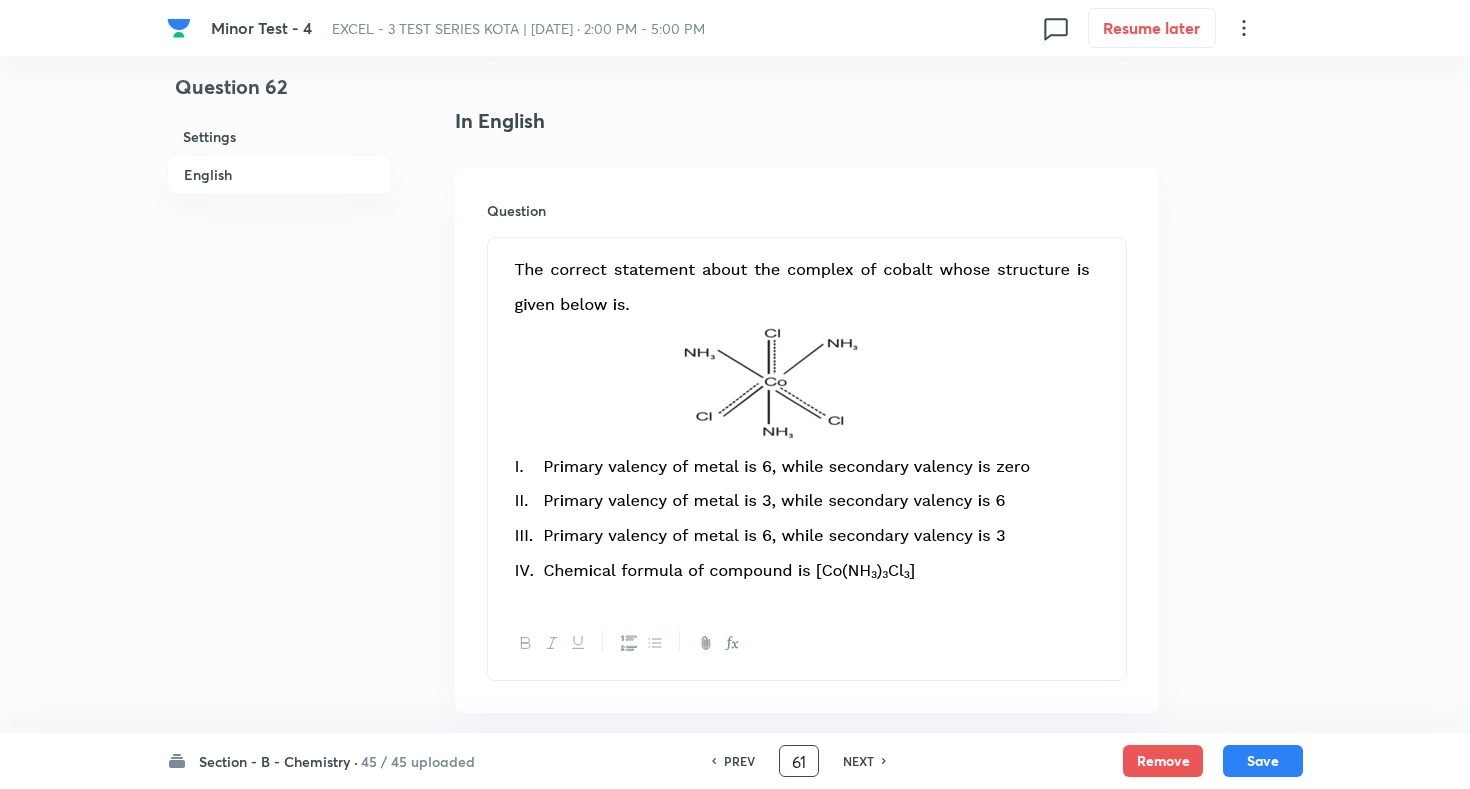 checkbox on "true" 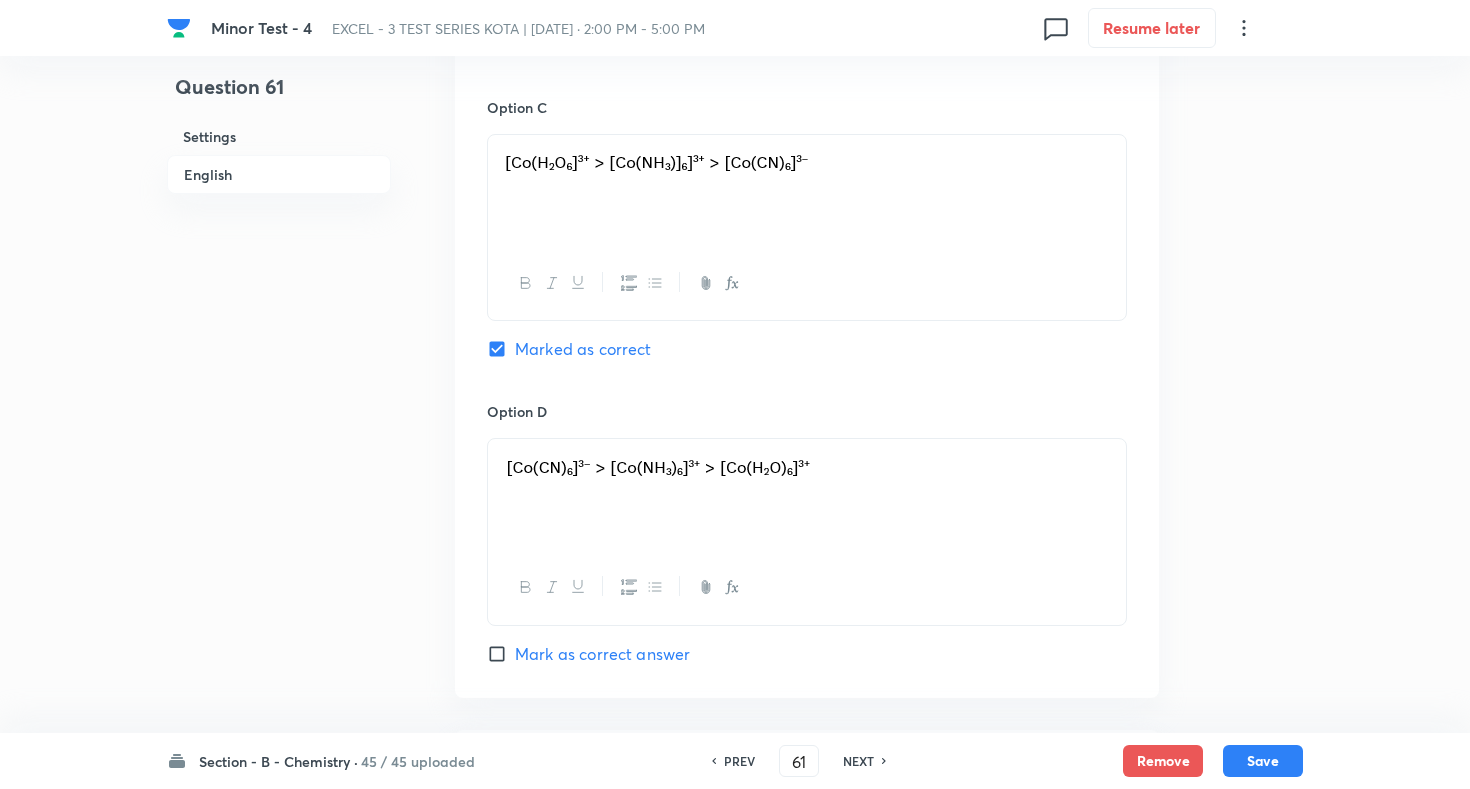 scroll, scrollTop: 1684, scrollLeft: 0, axis: vertical 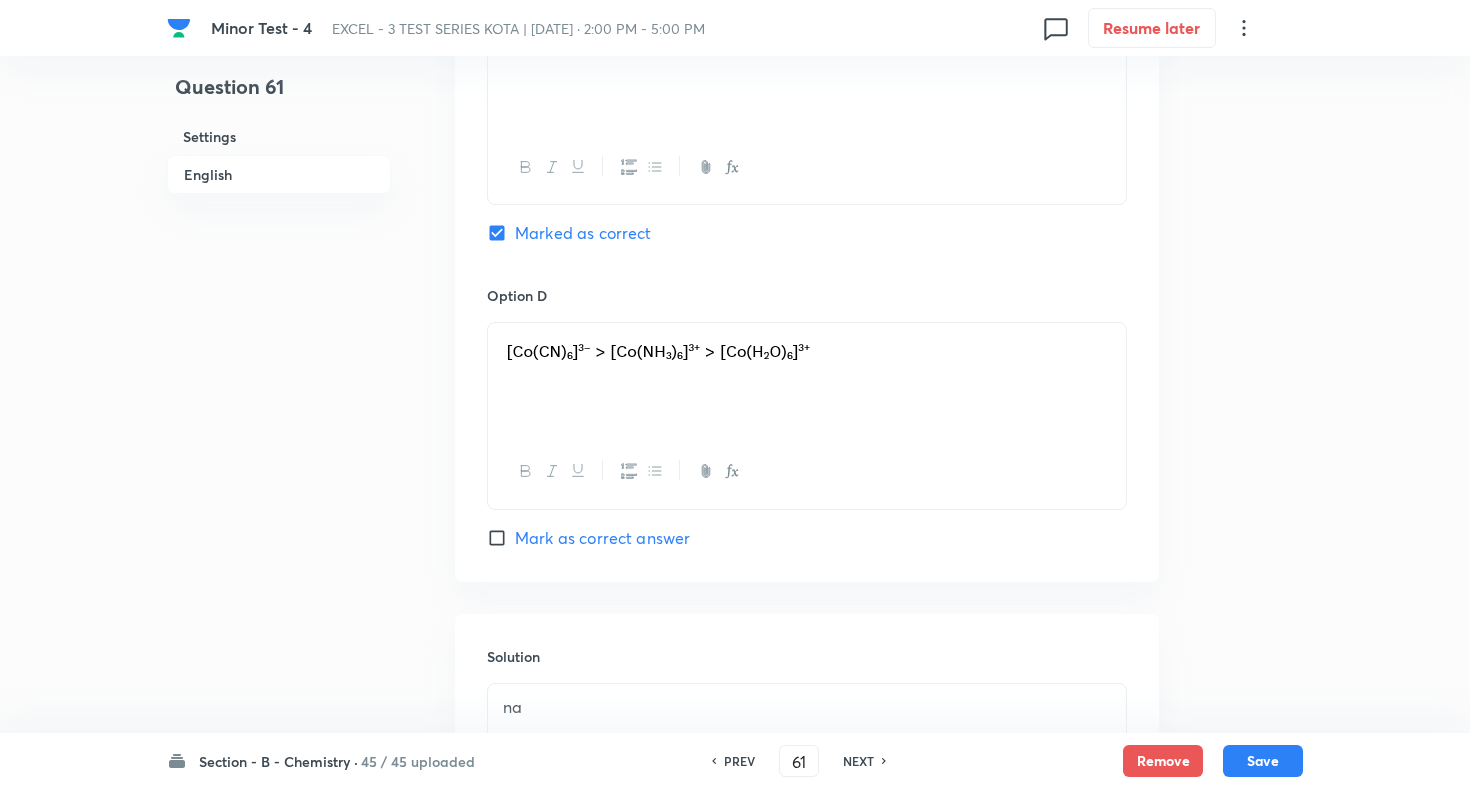 click on "NEXT" at bounding box center [858, 761] 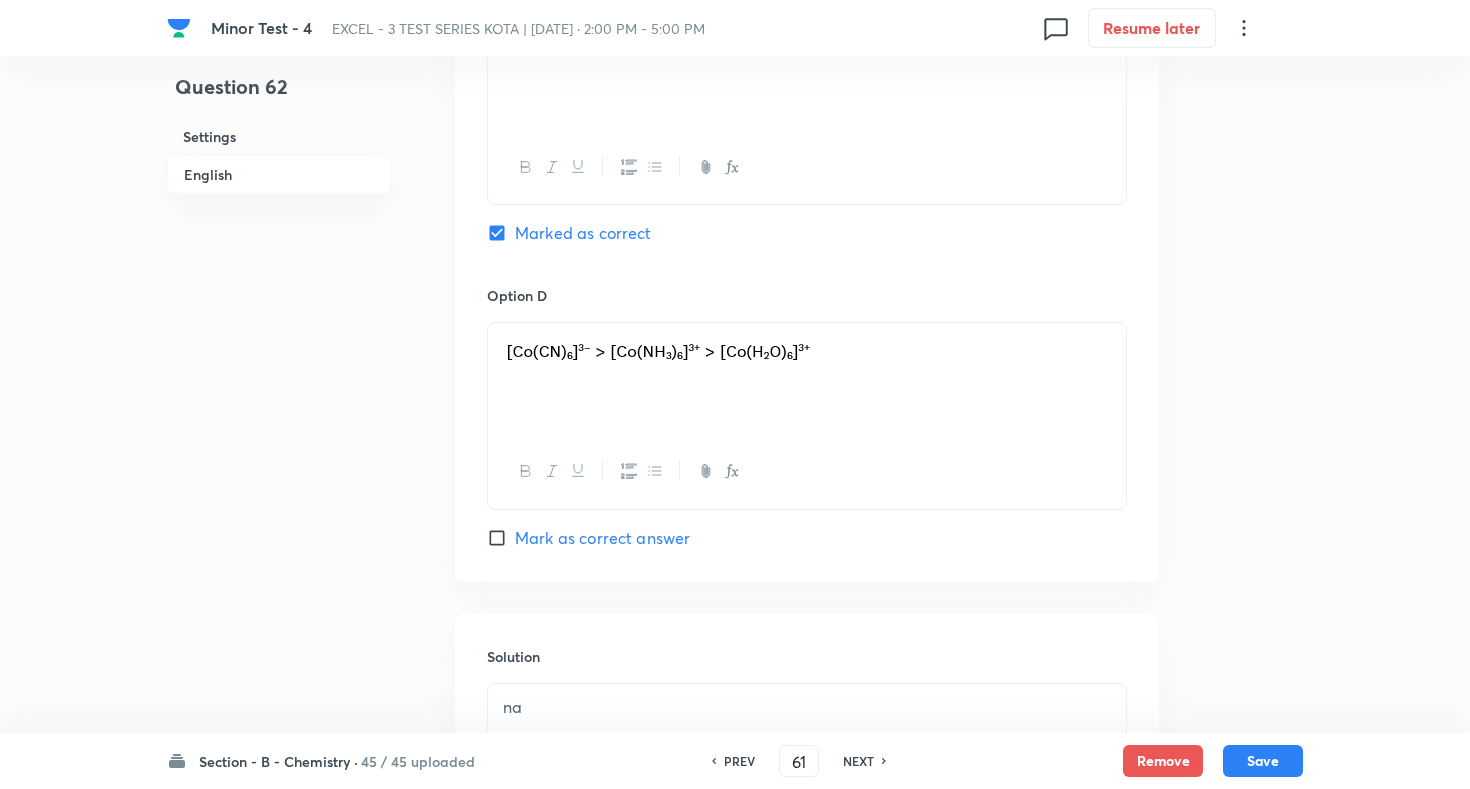 type on "62" 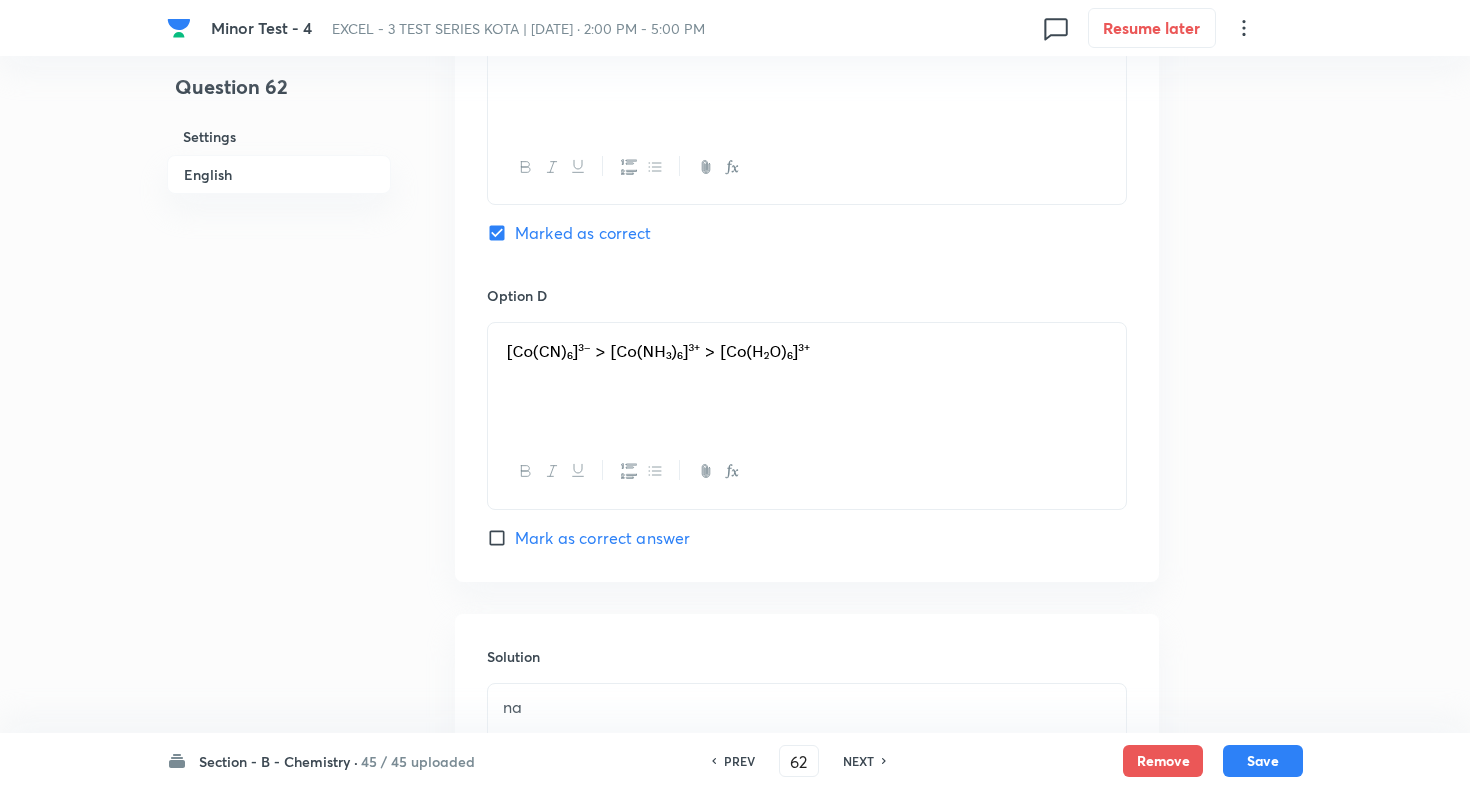 checkbox on "false" 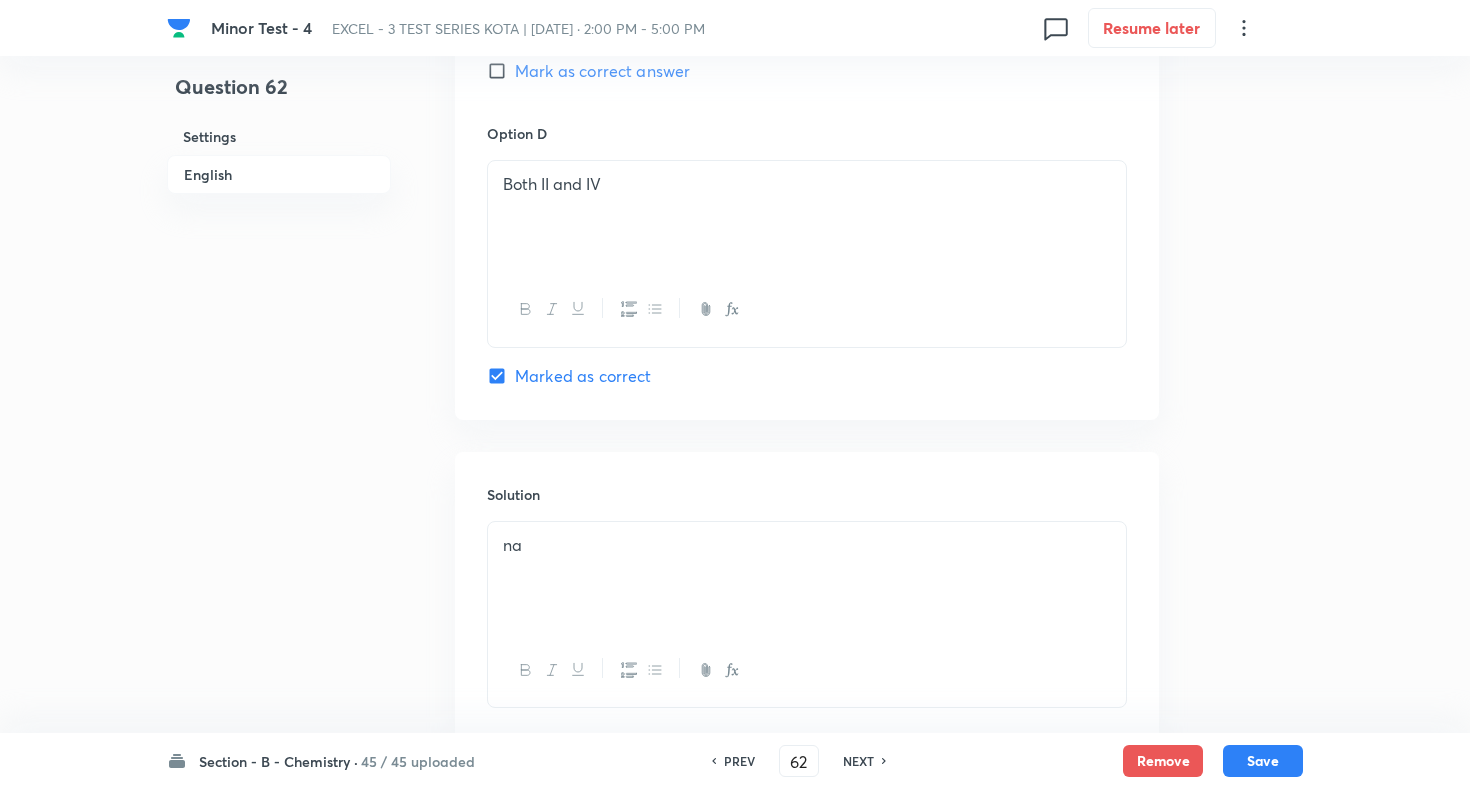 scroll, scrollTop: 2173, scrollLeft: 0, axis: vertical 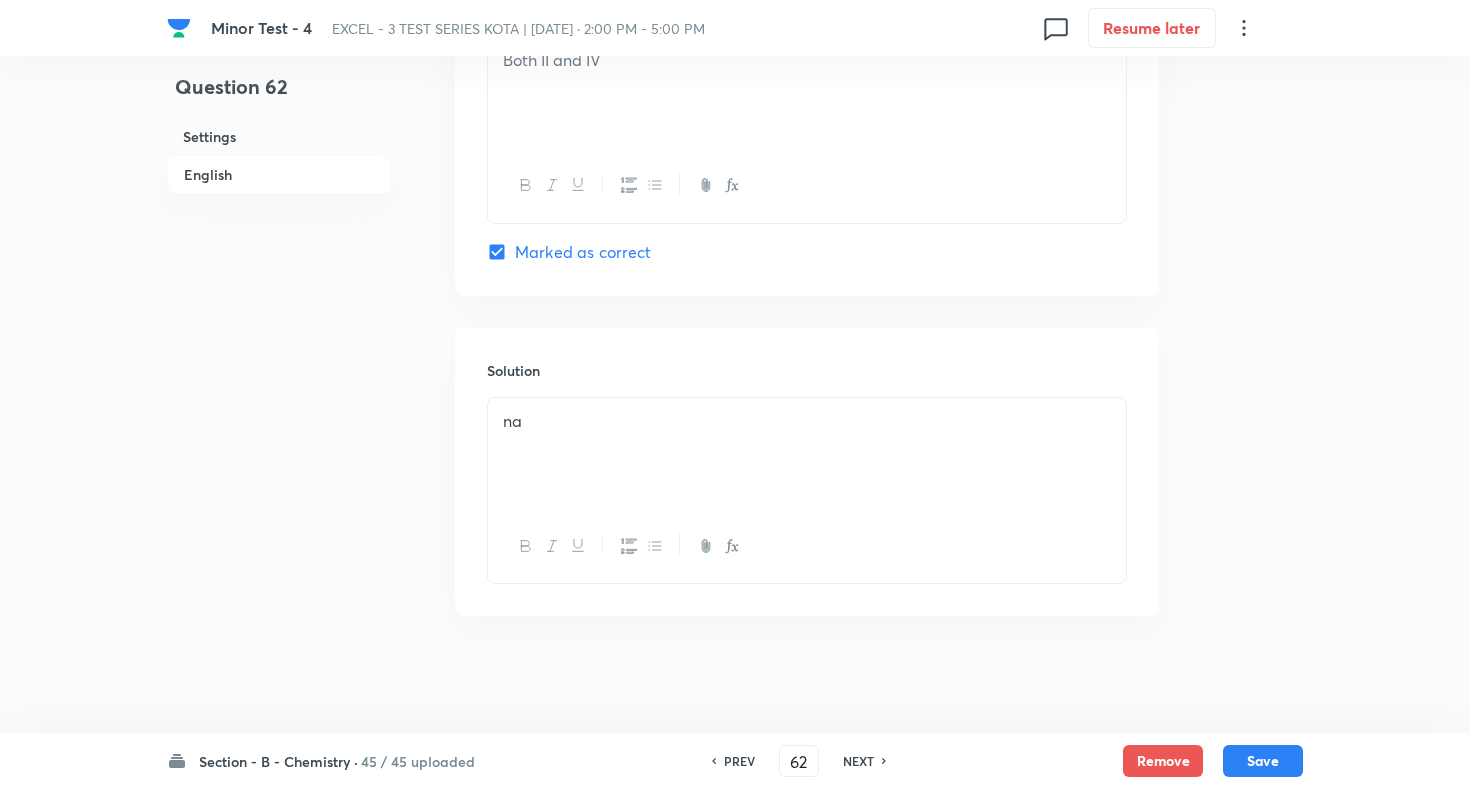 click on "NEXT" at bounding box center [858, 761] 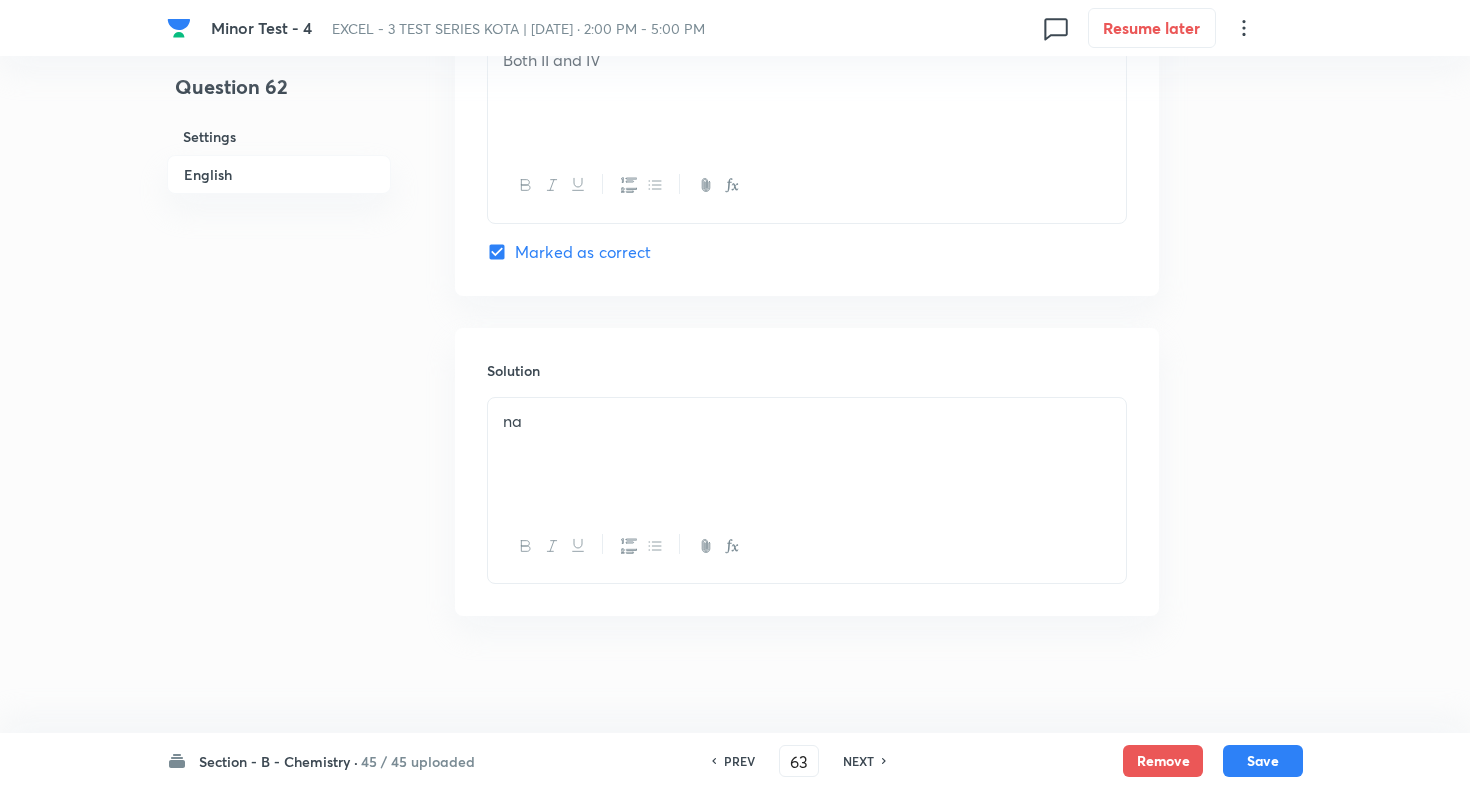 checkbox on "true" 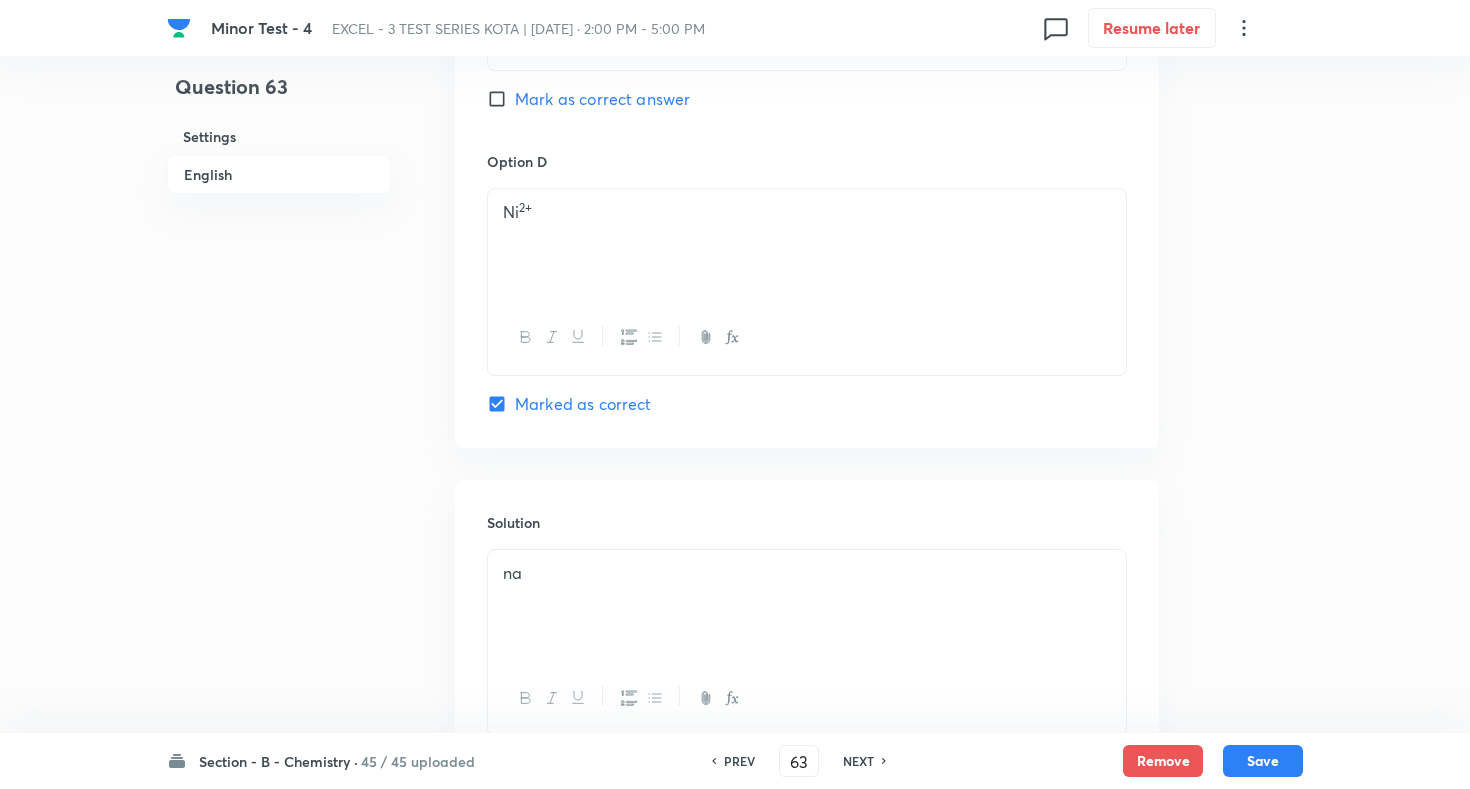 scroll, scrollTop: 1933, scrollLeft: 0, axis: vertical 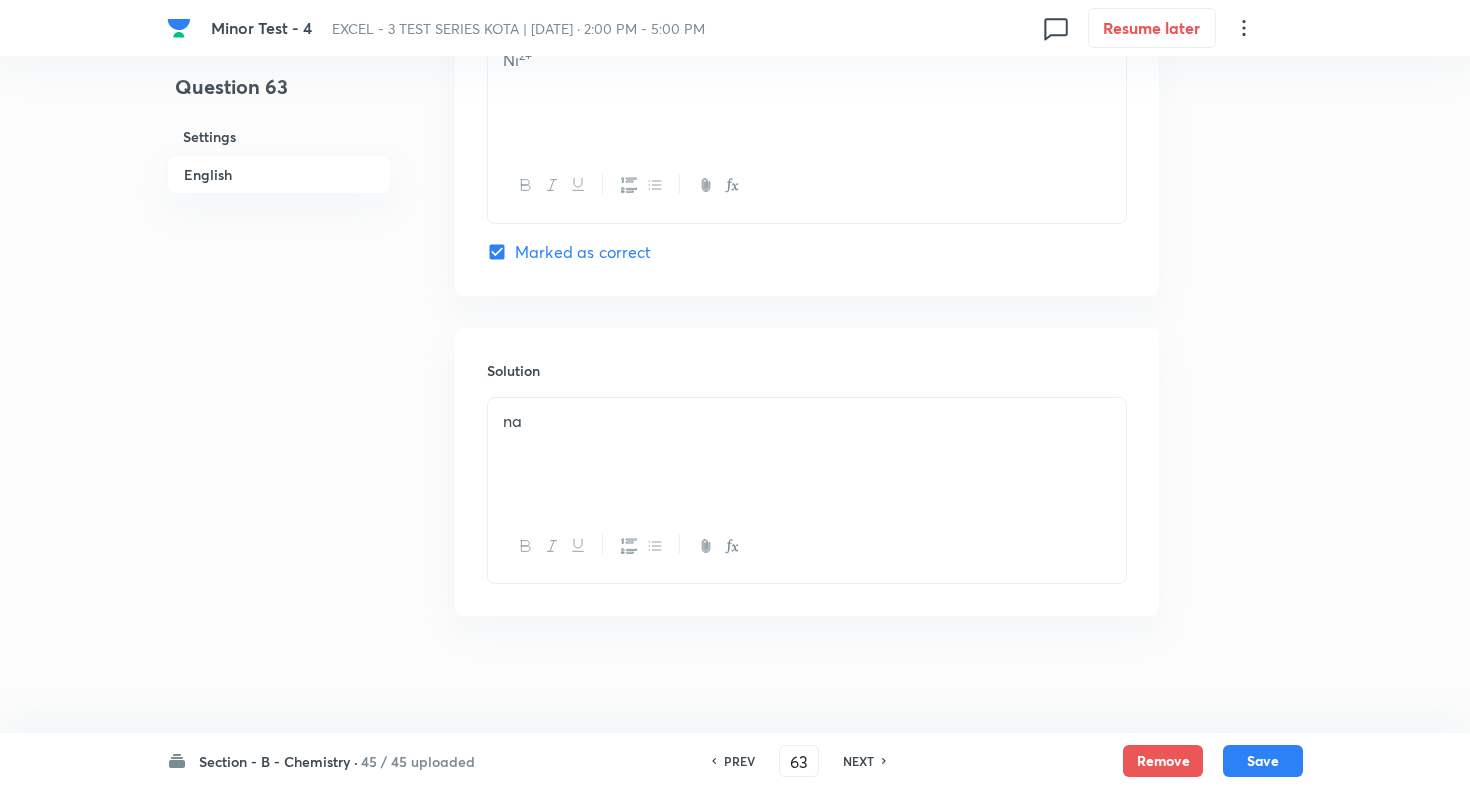 click on "PREV 63 ​ NEXT" at bounding box center [799, 761] 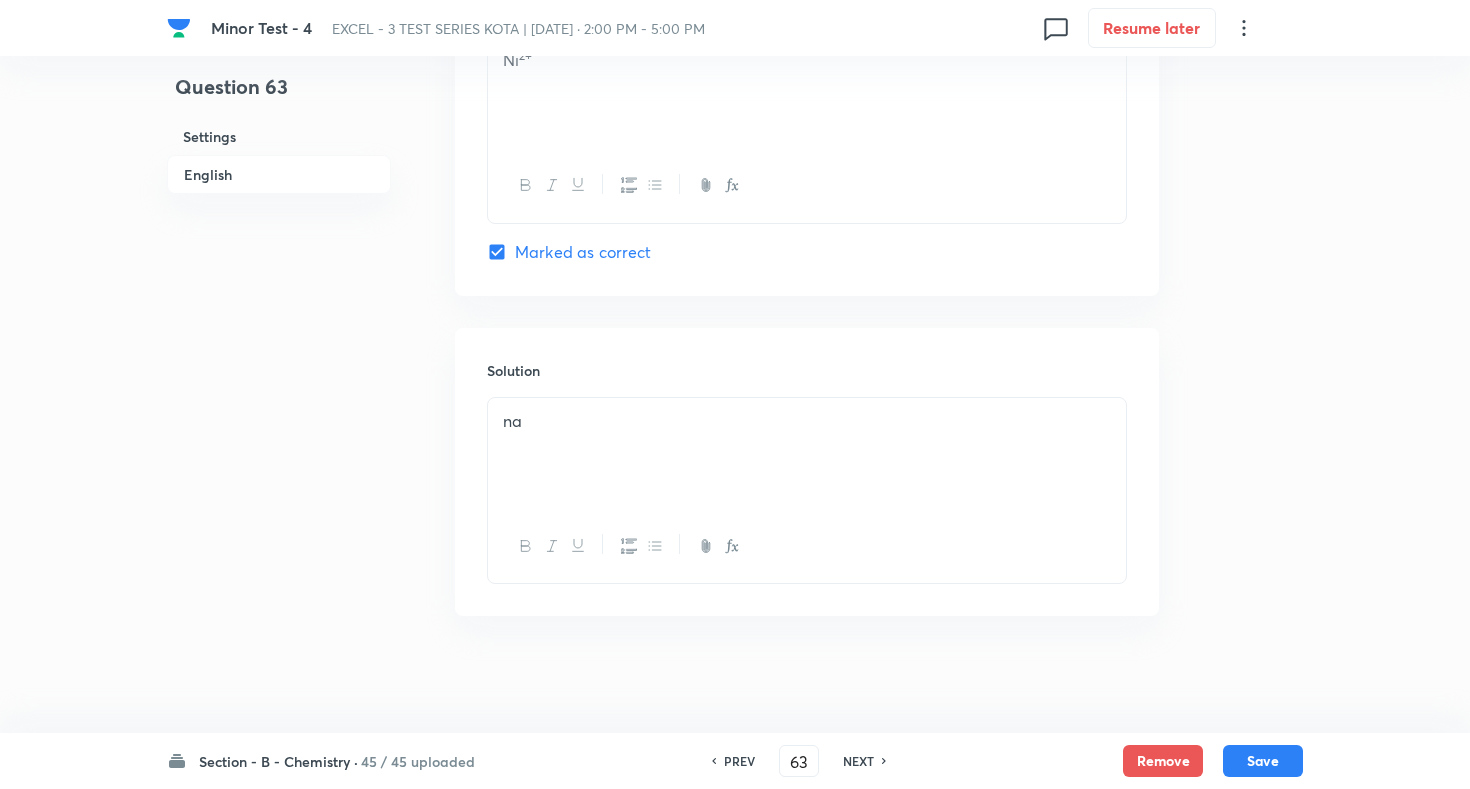 click on "PREV 63 ​ NEXT" at bounding box center [799, 761] 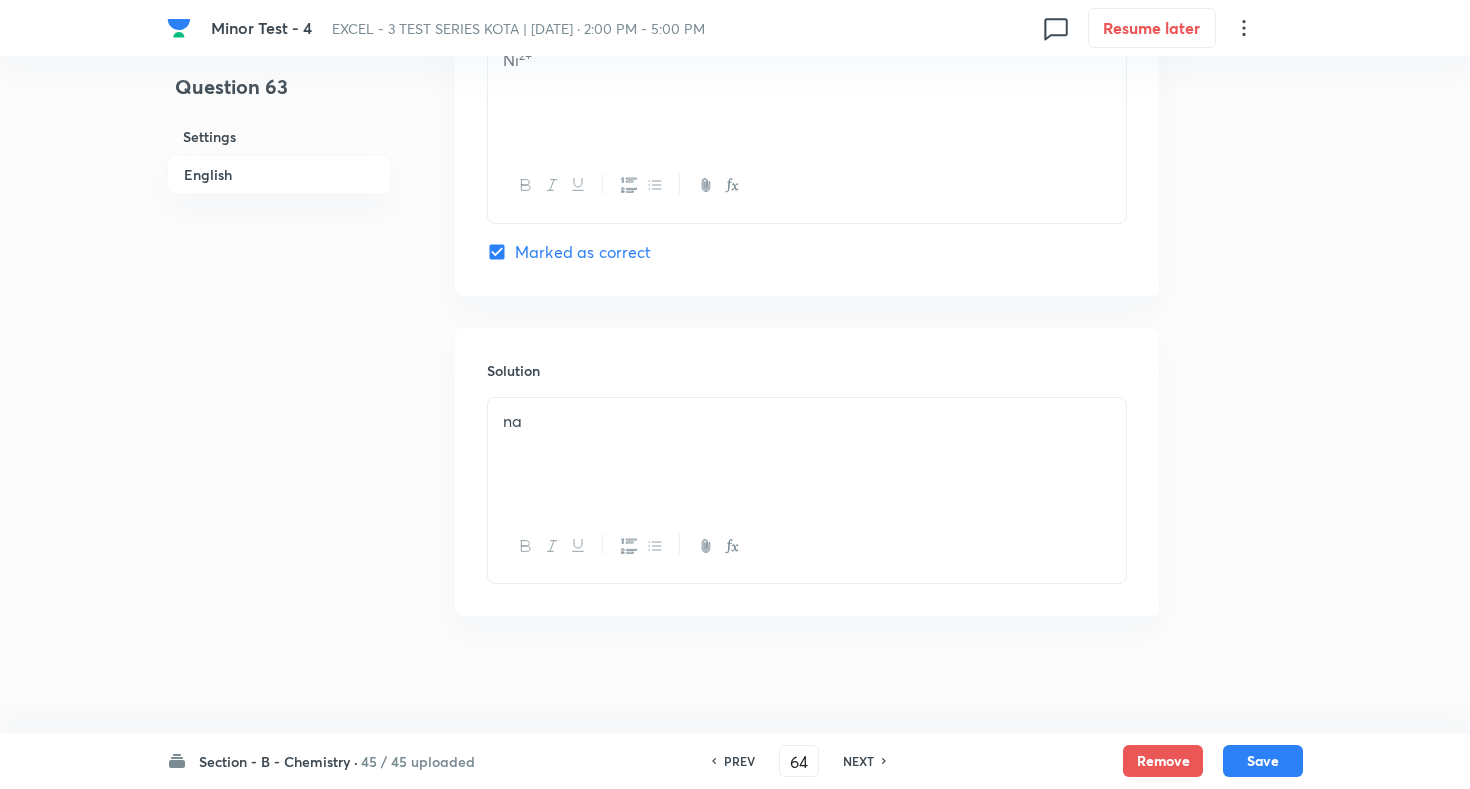 checkbox on "true" 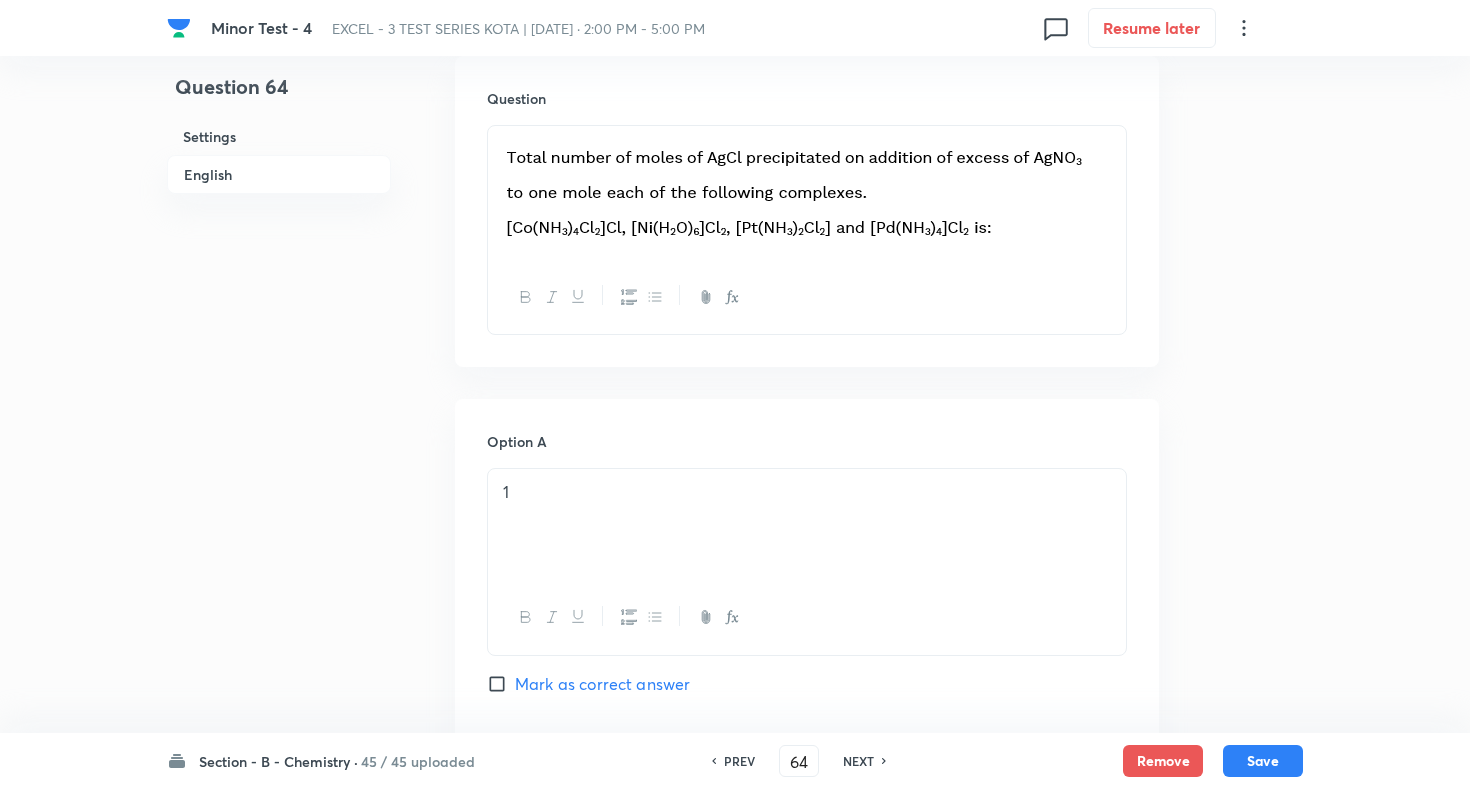 scroll, scrollTop: 587, scrollLeft: 0, axis: vertical 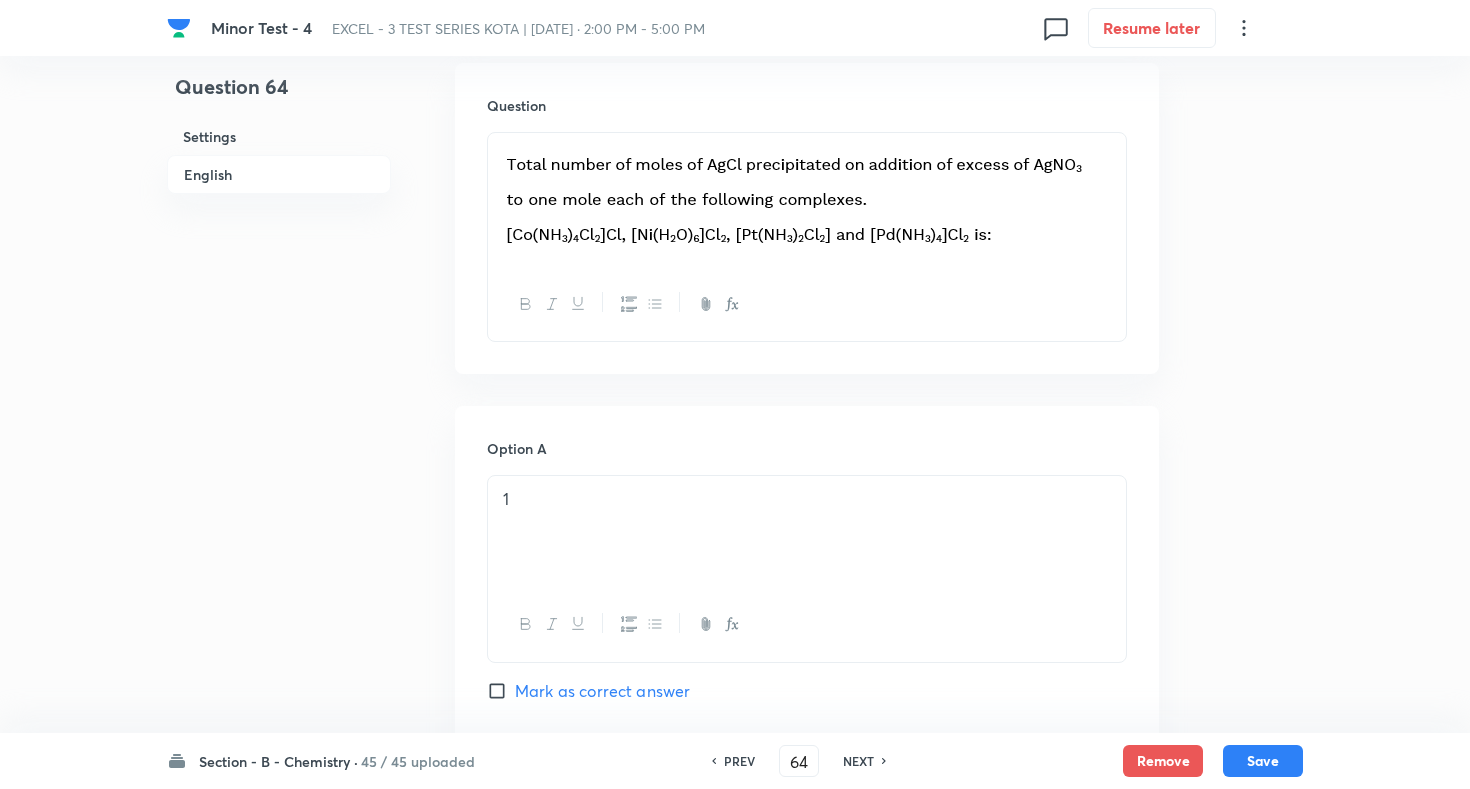 click on "NEXT" at bounding box center [858, 761] 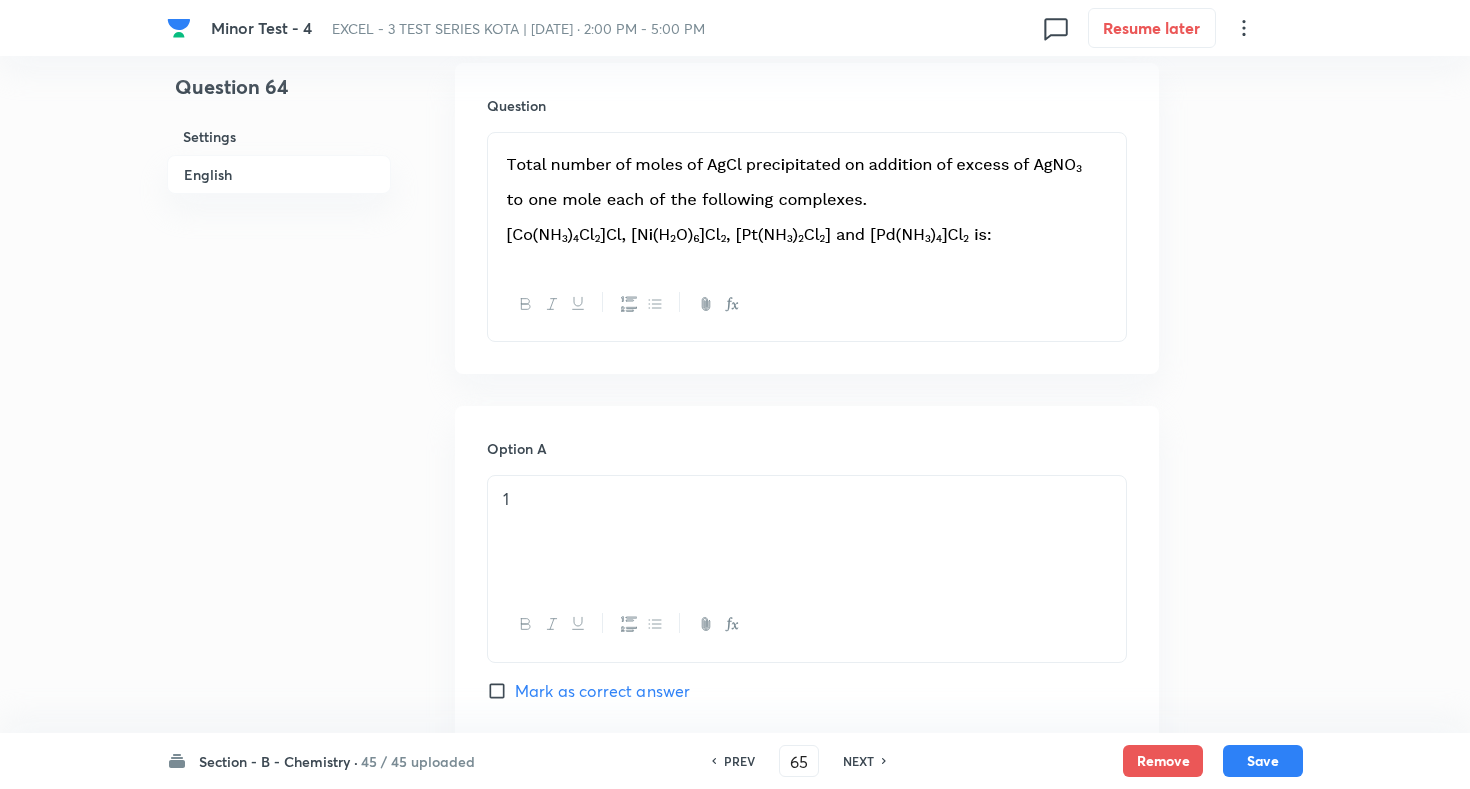 checkbox on "false" 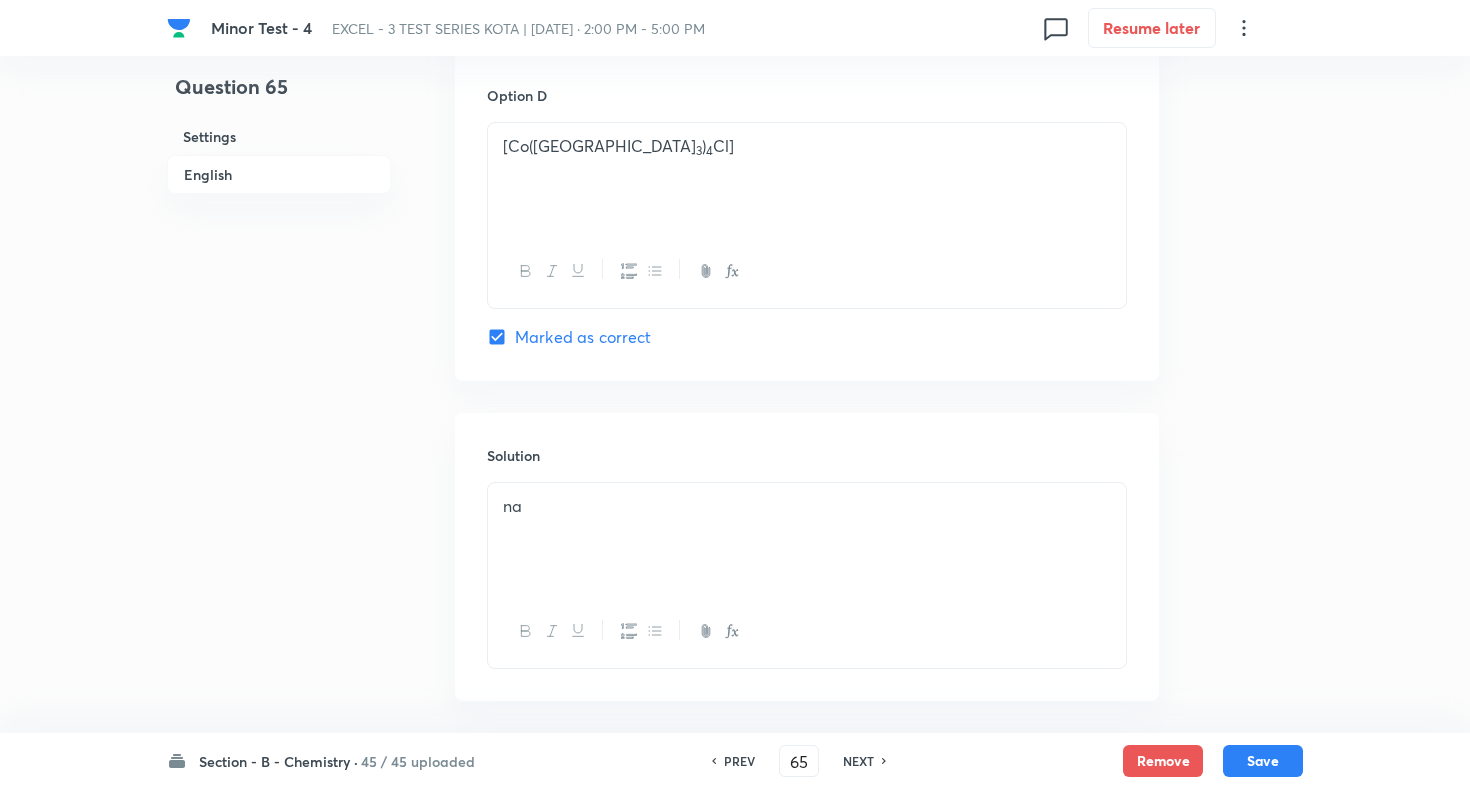 scroll, scrollTop: 1917, scrollLeft: 0, axis: vertical 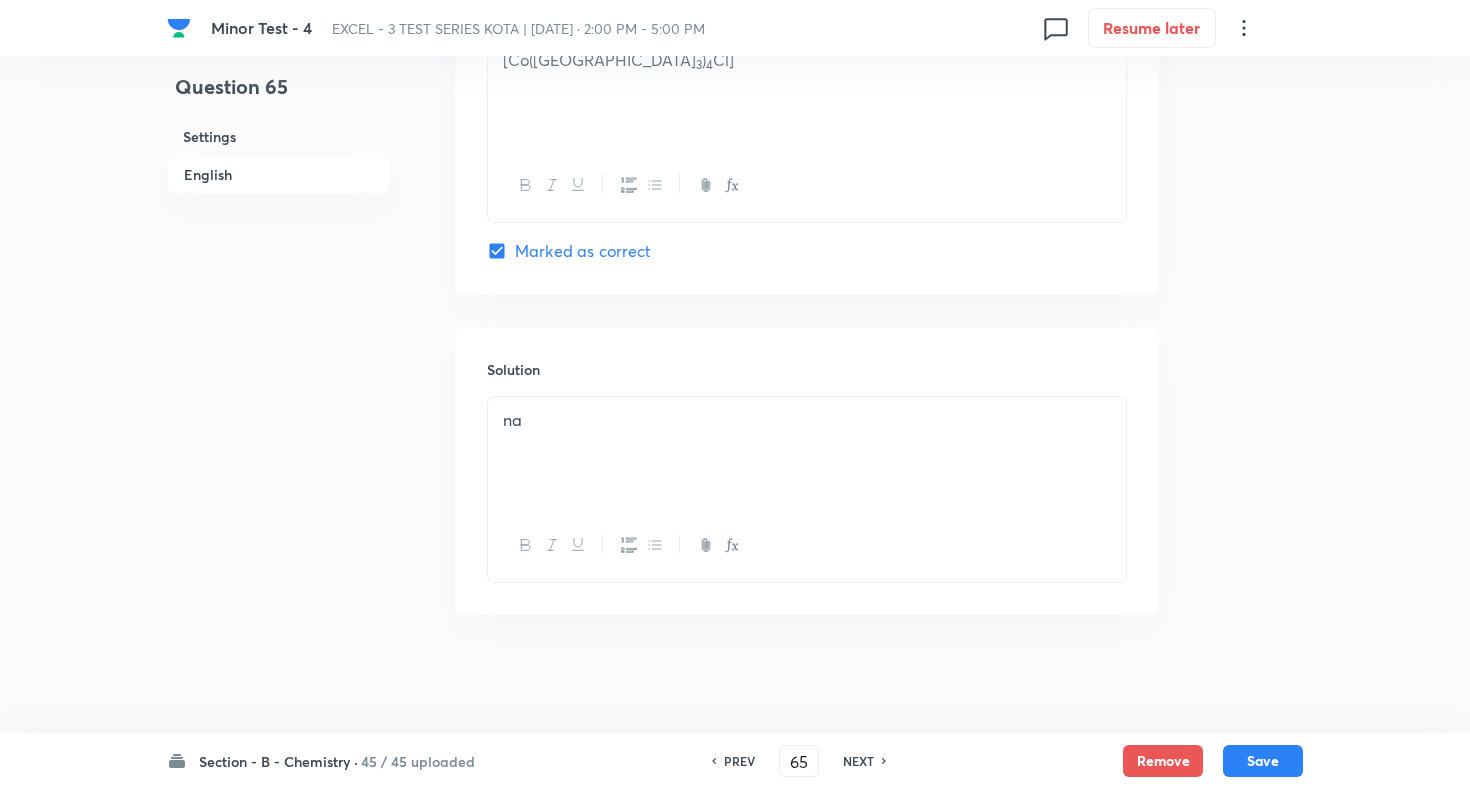 click on "NEXT" at bounding box center [858, 761] 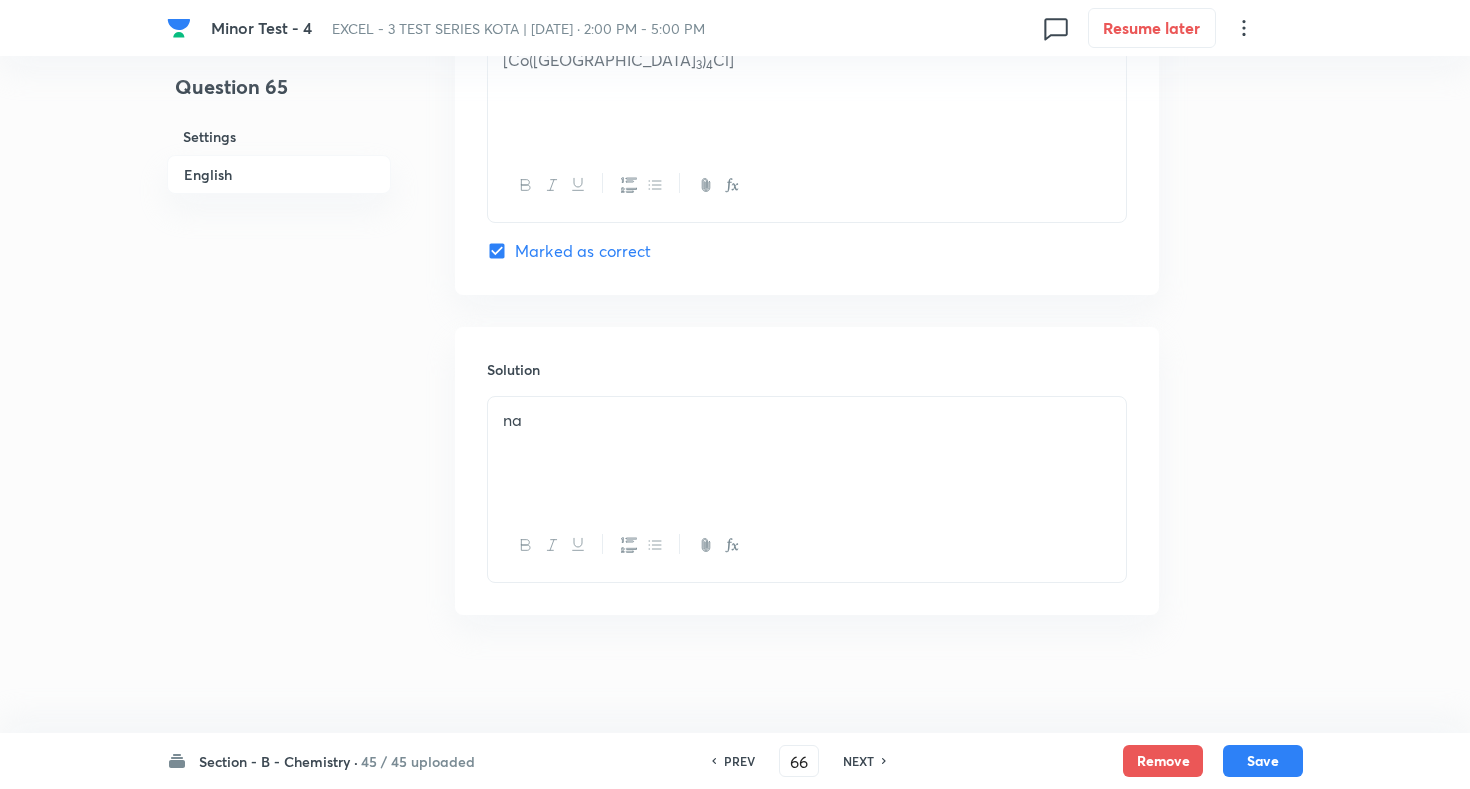 checkbox on "true" 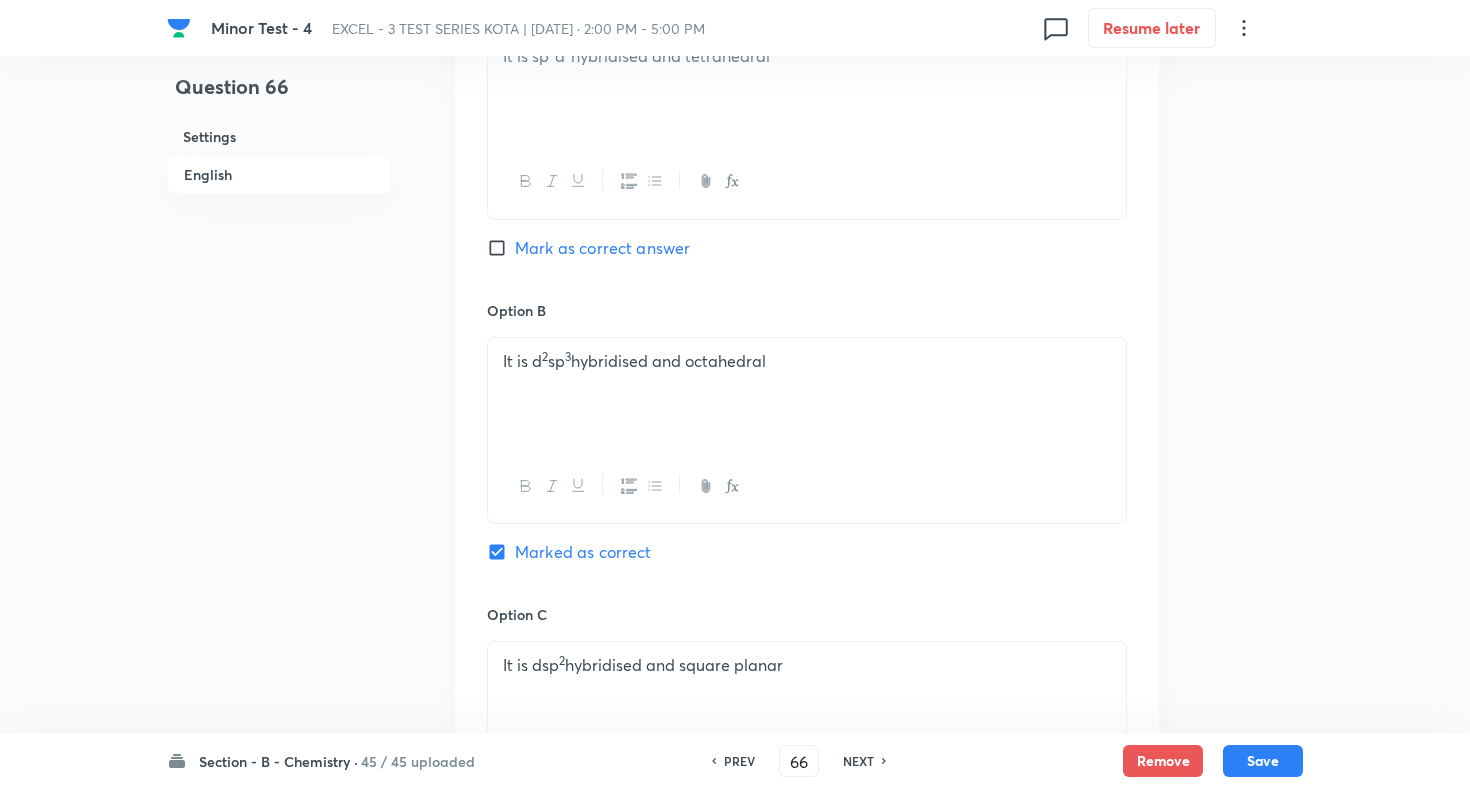 scroll, scrollTop: 1000, scrollLeft: 0, axis: vertical 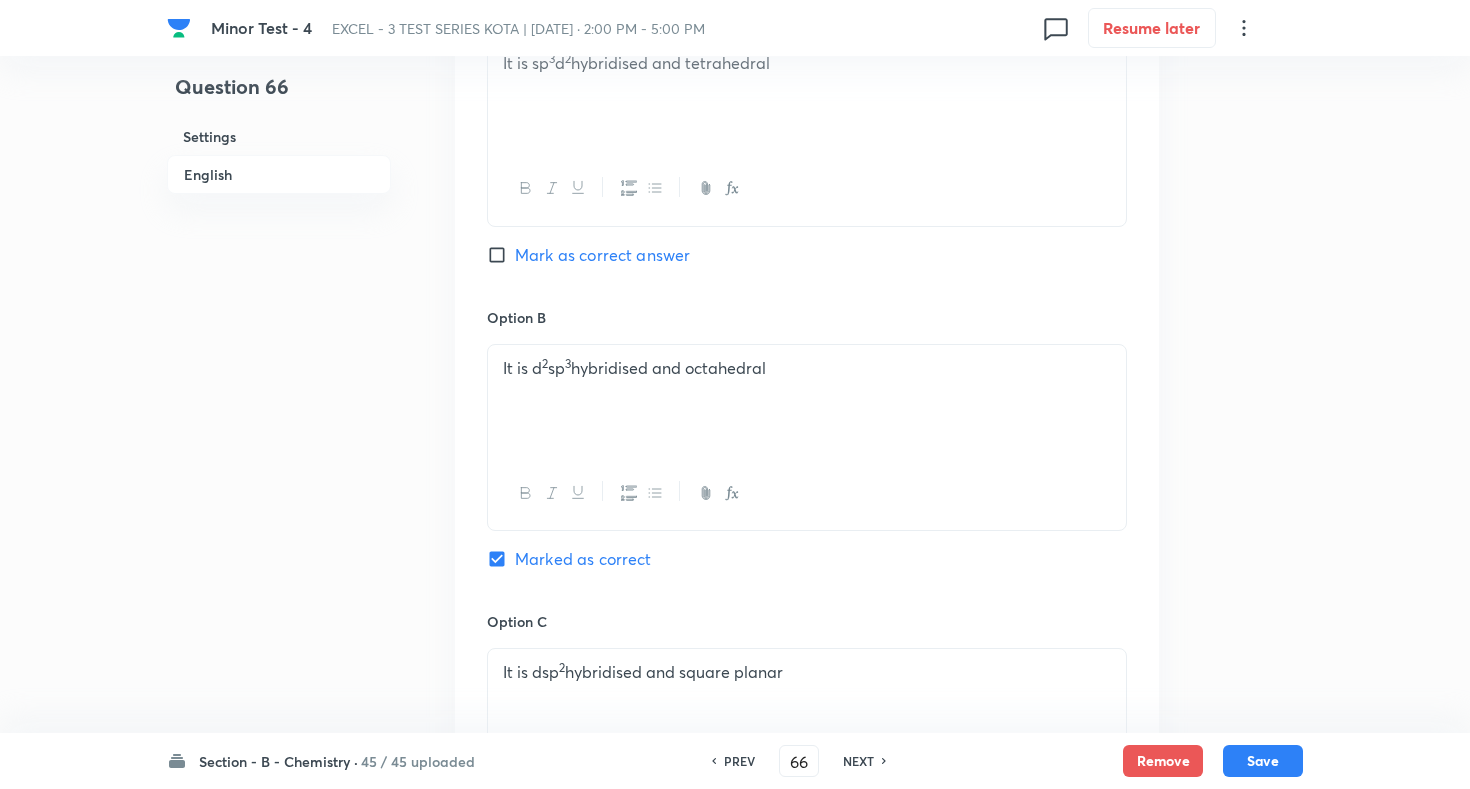 click on "NEXT" at bounding box center (858, 761) 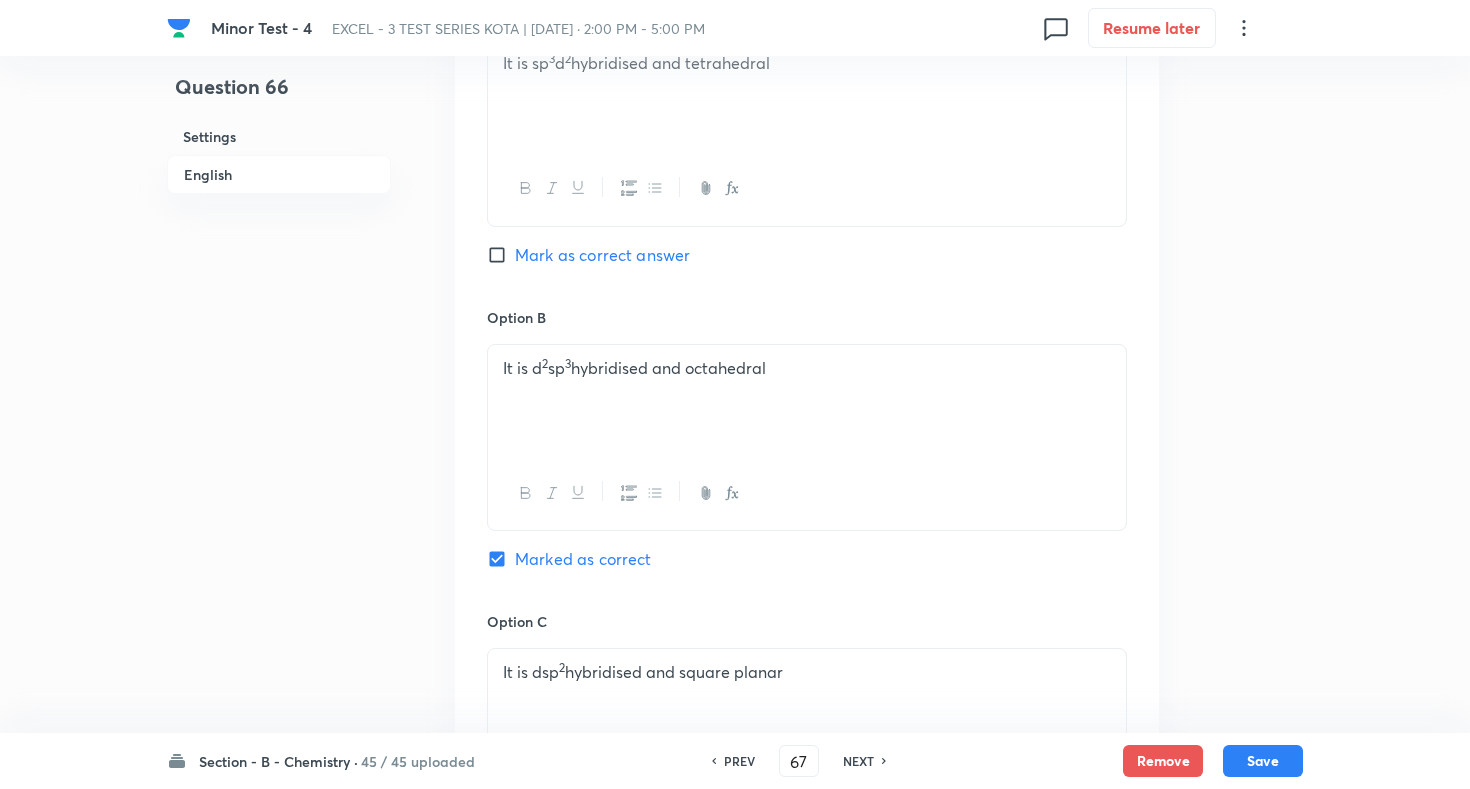 checkbox on "false" 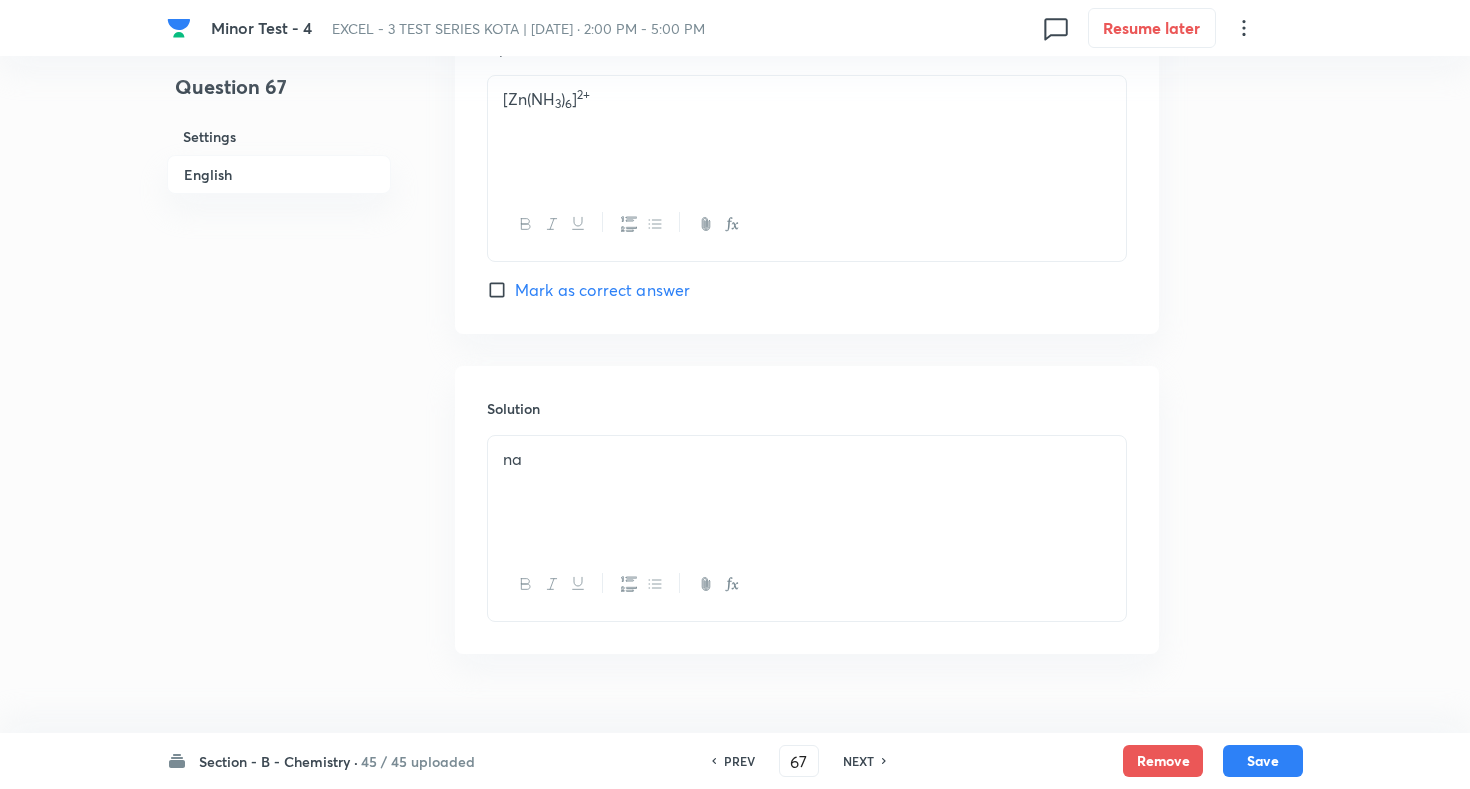 scroll, scrollTop: 1917, scrollLeft: 0, axis: vertical 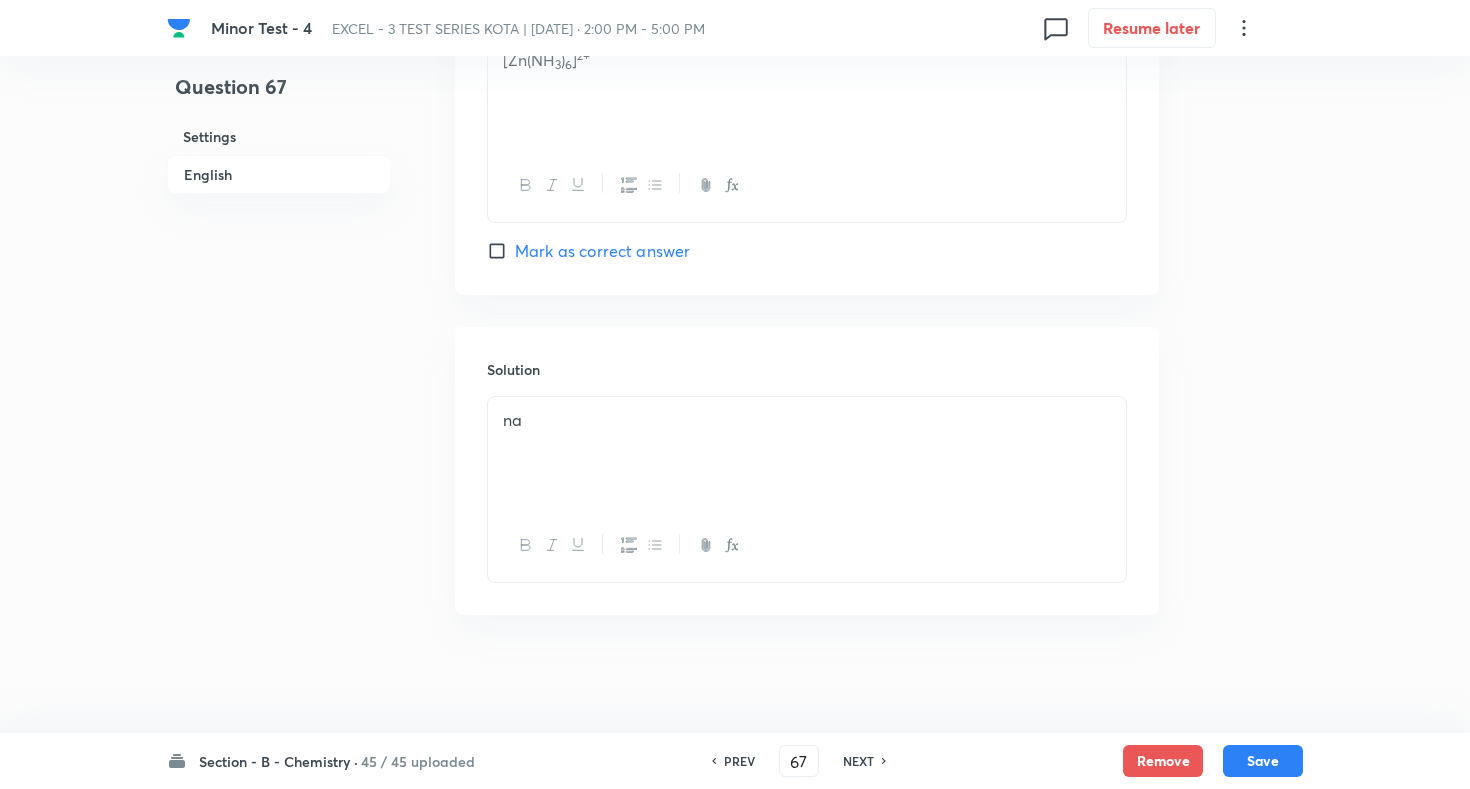click on "NEXT" at bounding box center (858, 761) 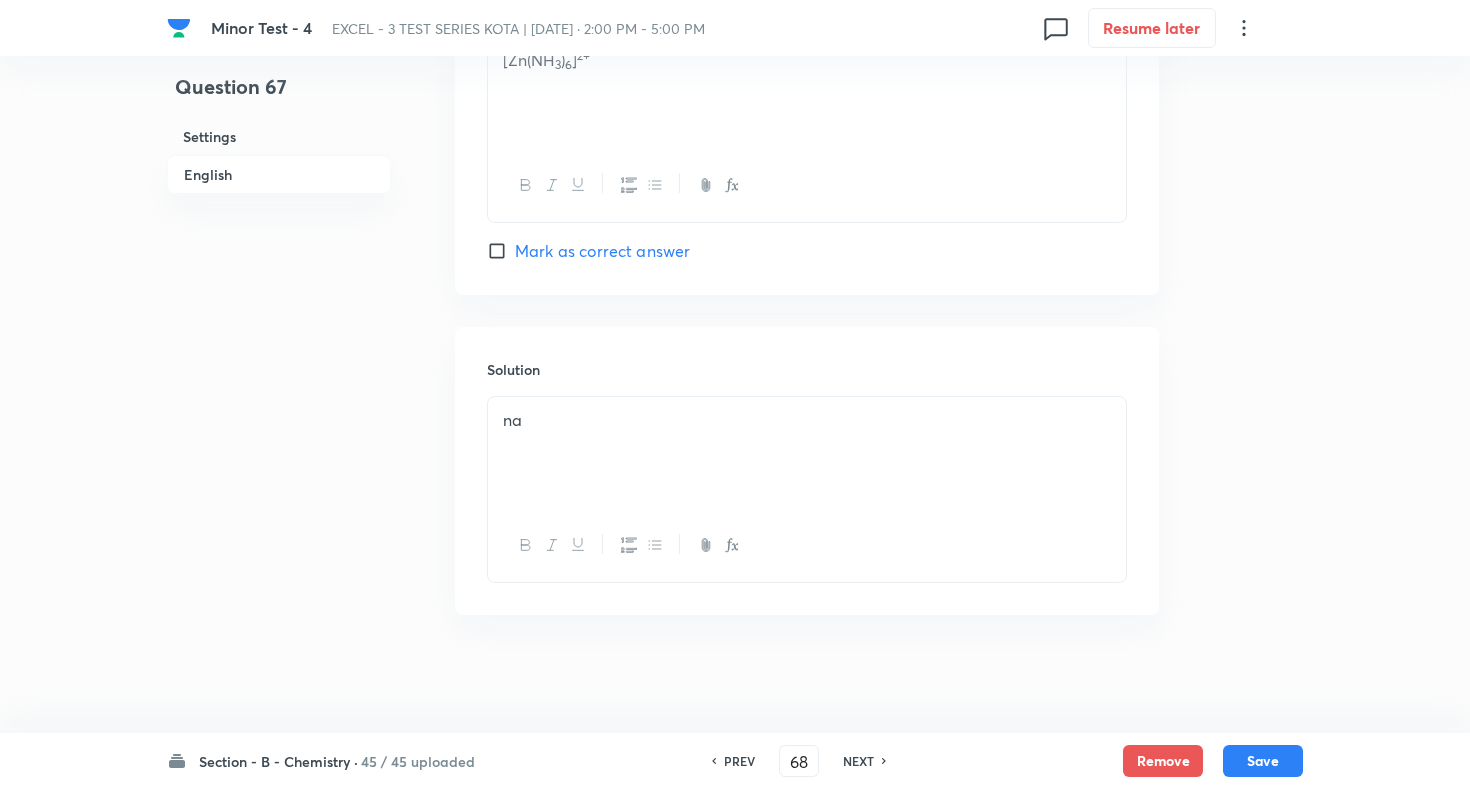 checkbox on "true" 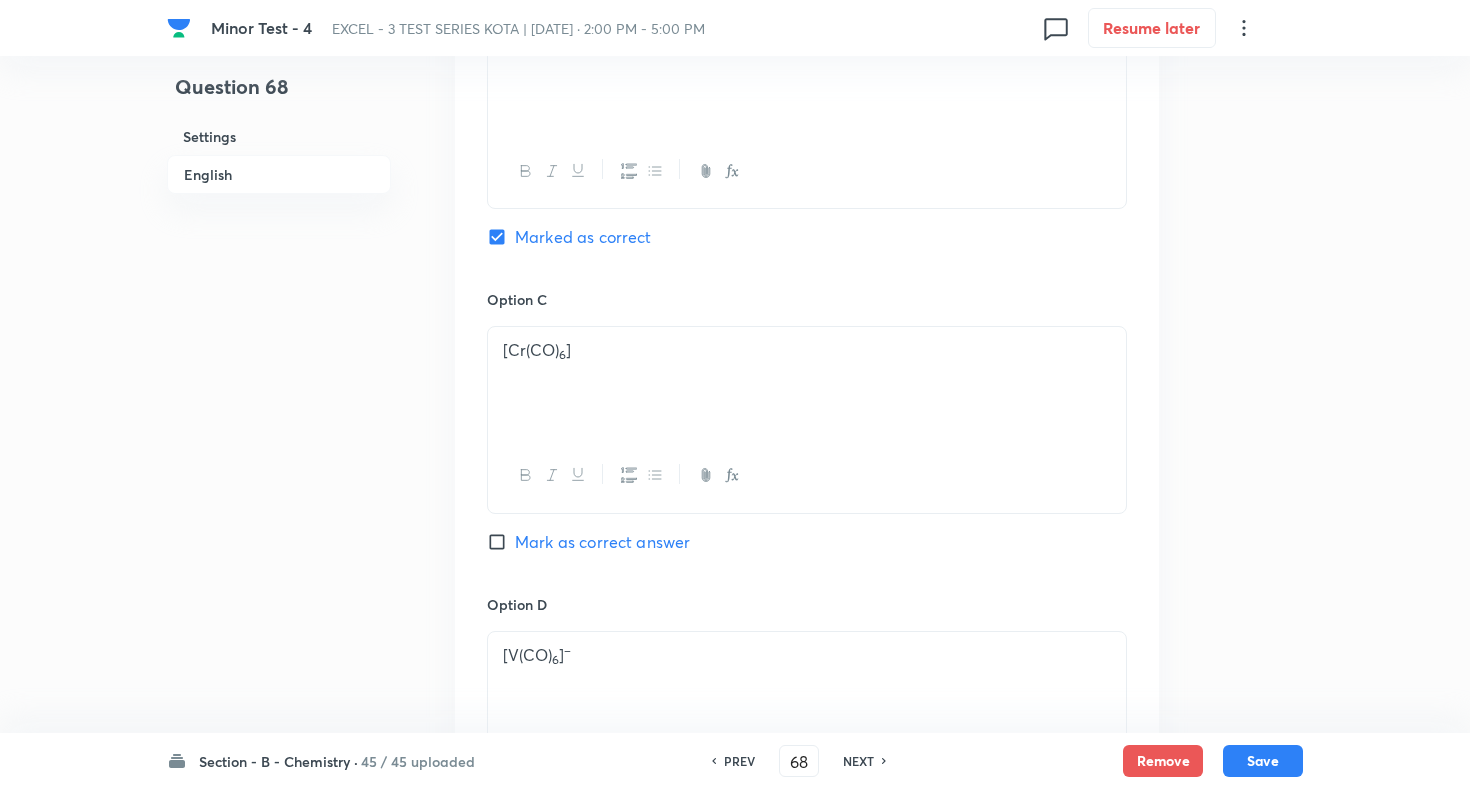 scroll, scrollTop: 1358, scrollLeft: 0, axis: vertical 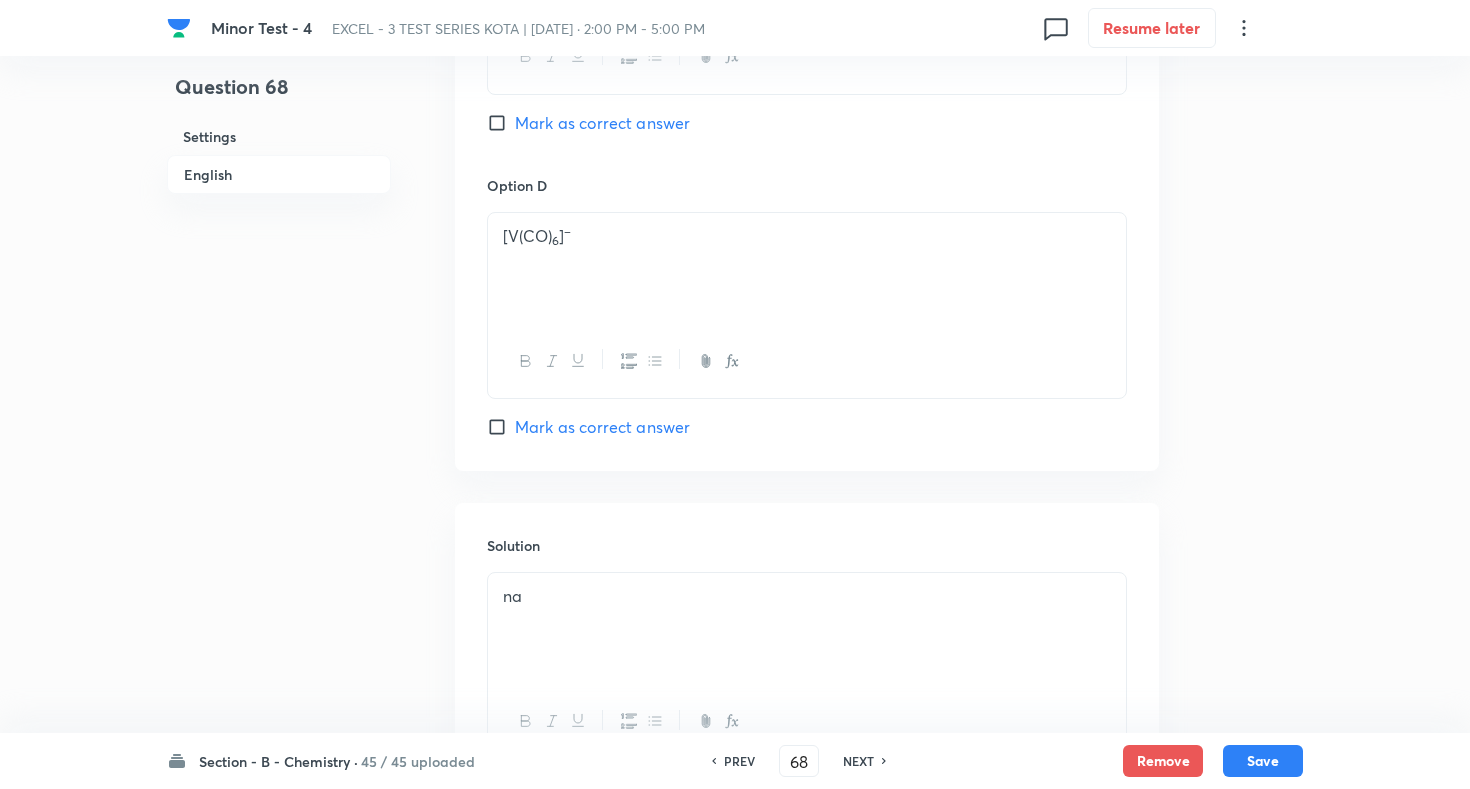 click on "NEXT" at bounding box center [858, 761] 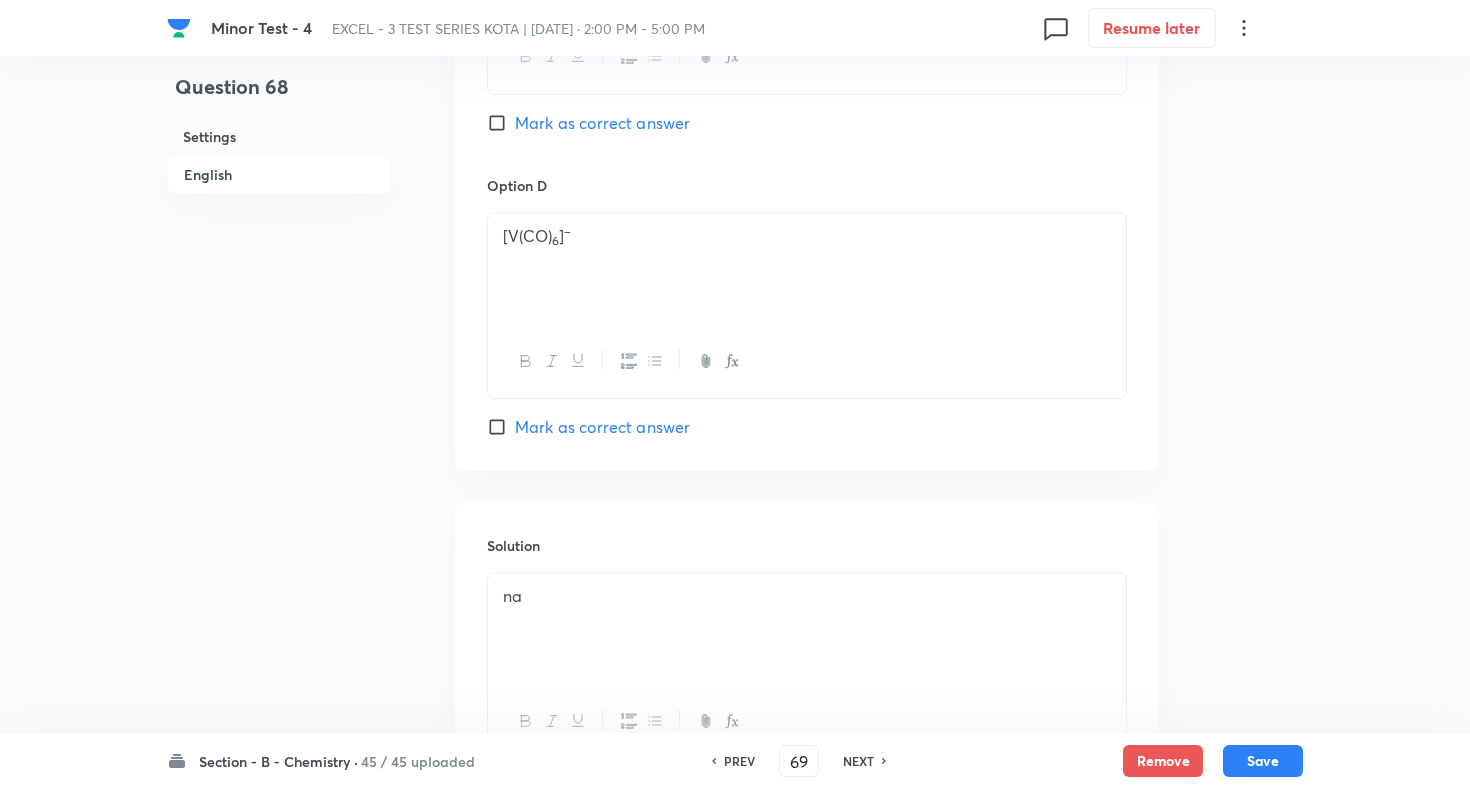 checkbox on "false" 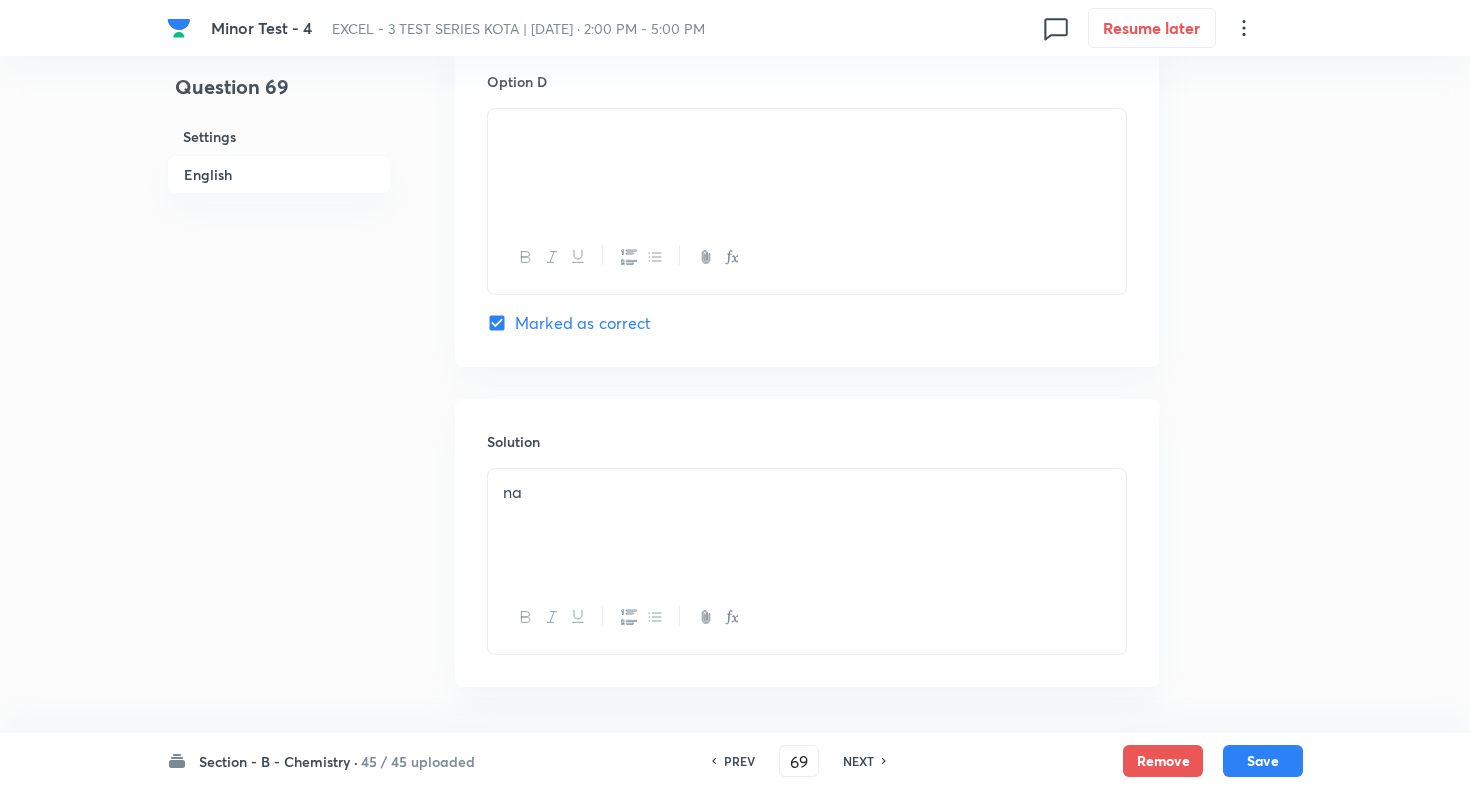 scroll, scrollTop: 1847, scrollLeft: 0, axis: vertical 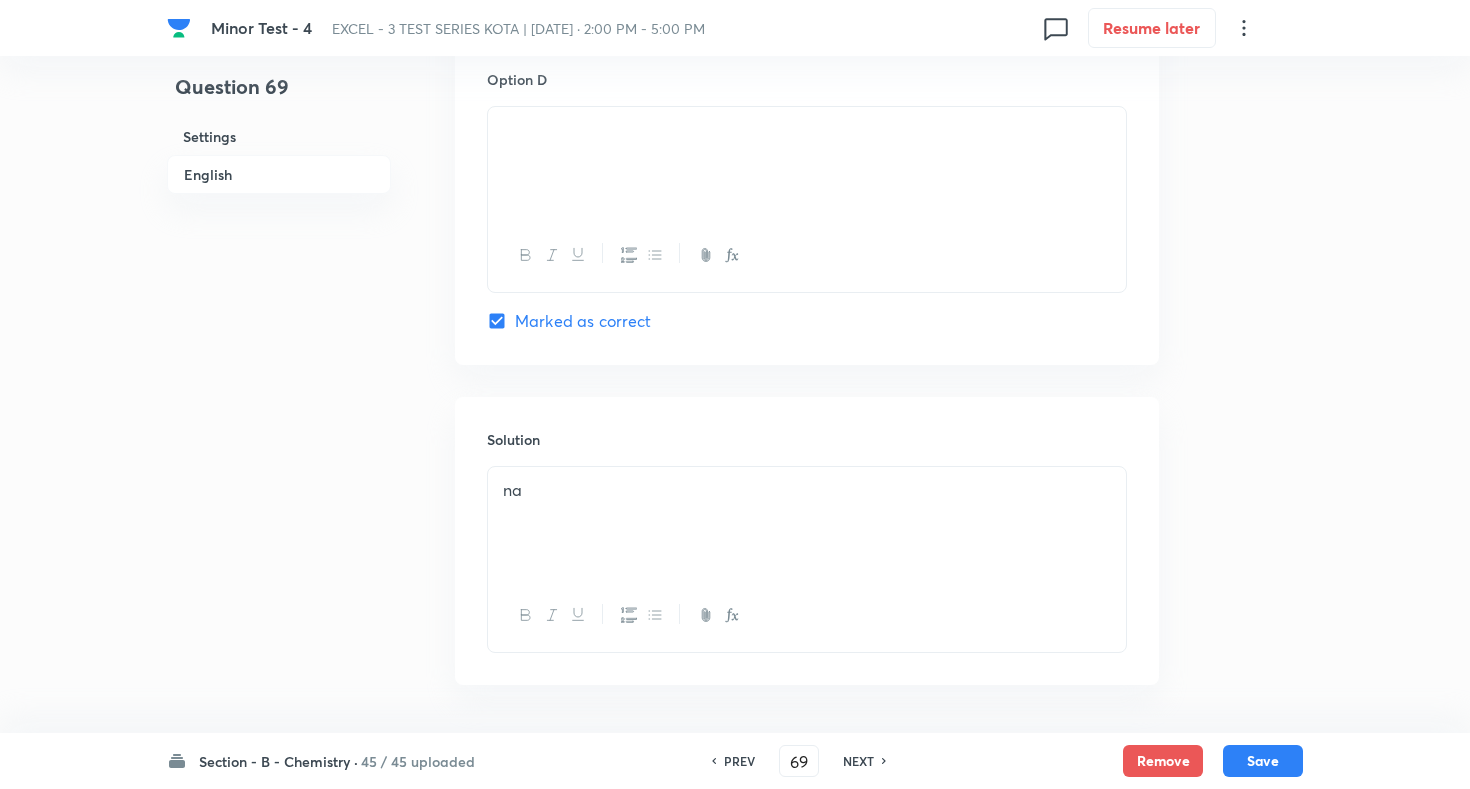click on "NEXT" at bounding box center (858, 761) 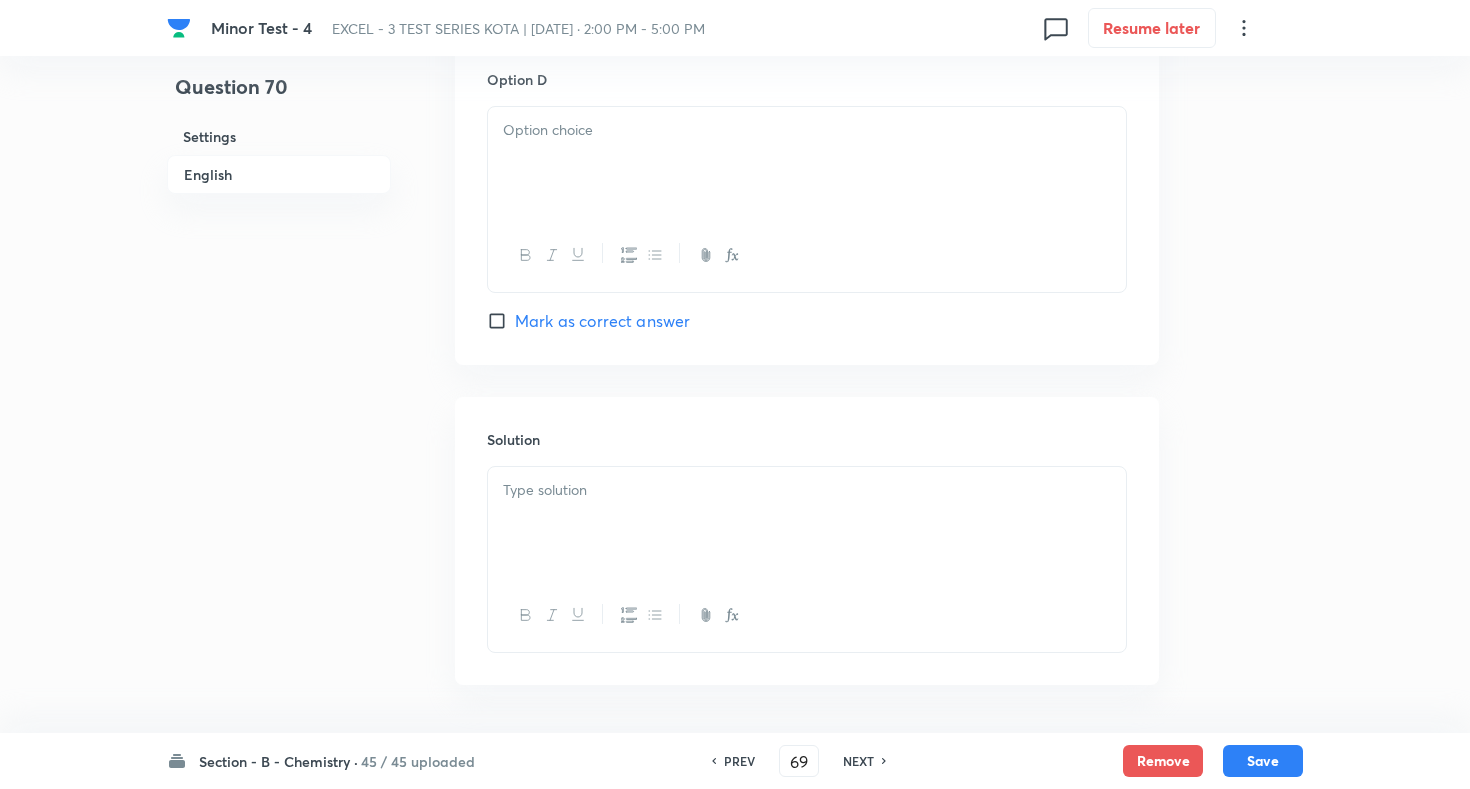 type on "70" 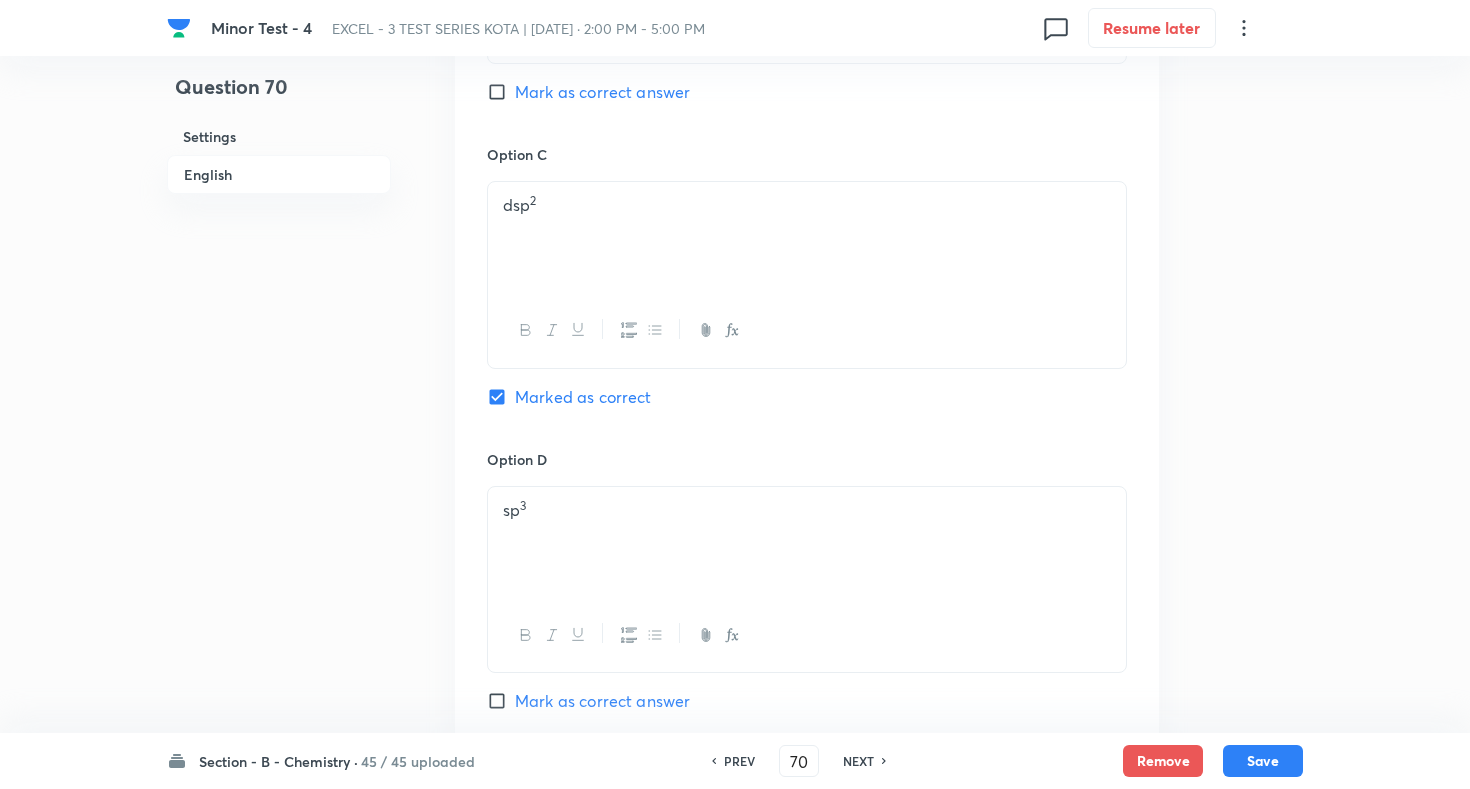scroll, scrollTop: 1463, scrollLeft: 0, axis: vertical 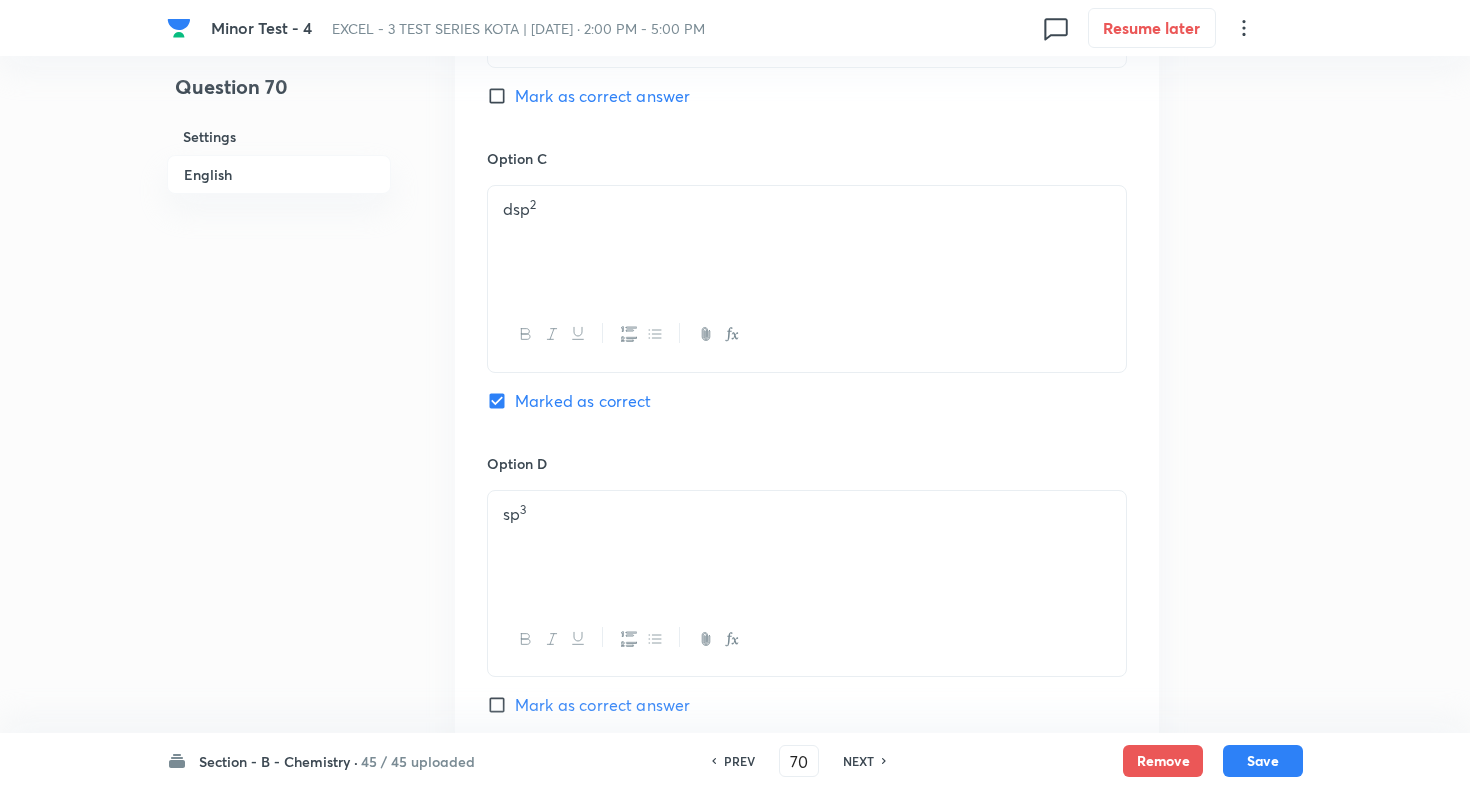 click on "NEXT" at bounding box center [858, 761] 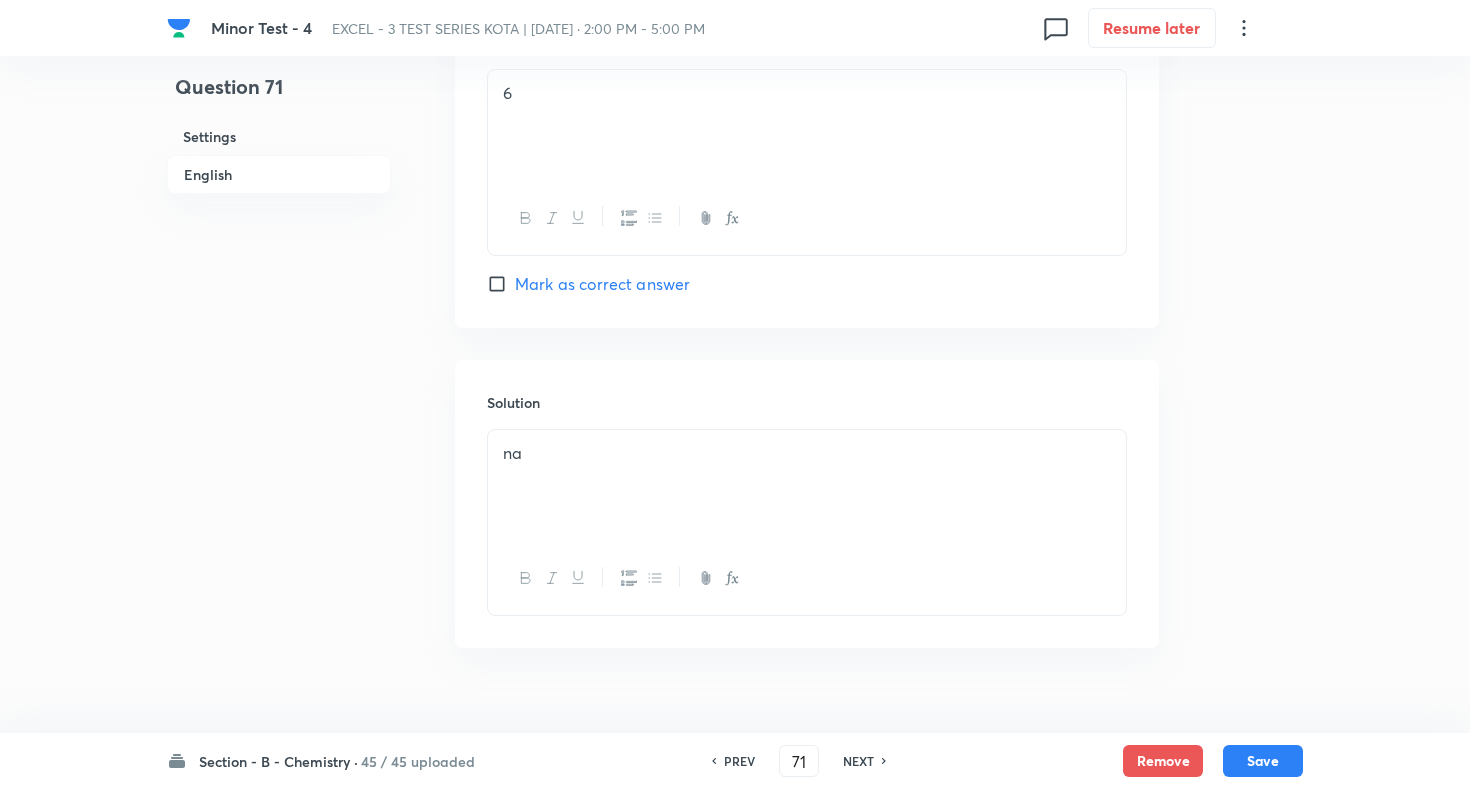 scroll, scrollTop: 1917, scrollLeft: 0, axis: vertical 